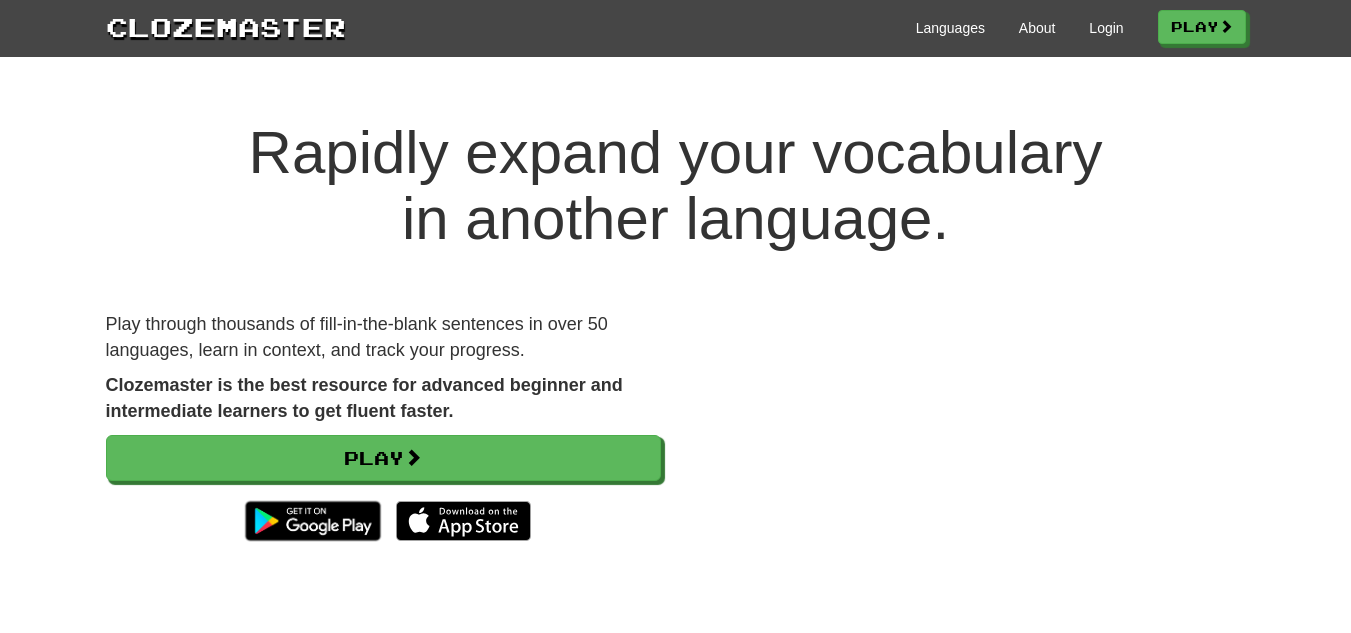 scroll, scrollTop: 0, scrollLeft: 0, axis: both 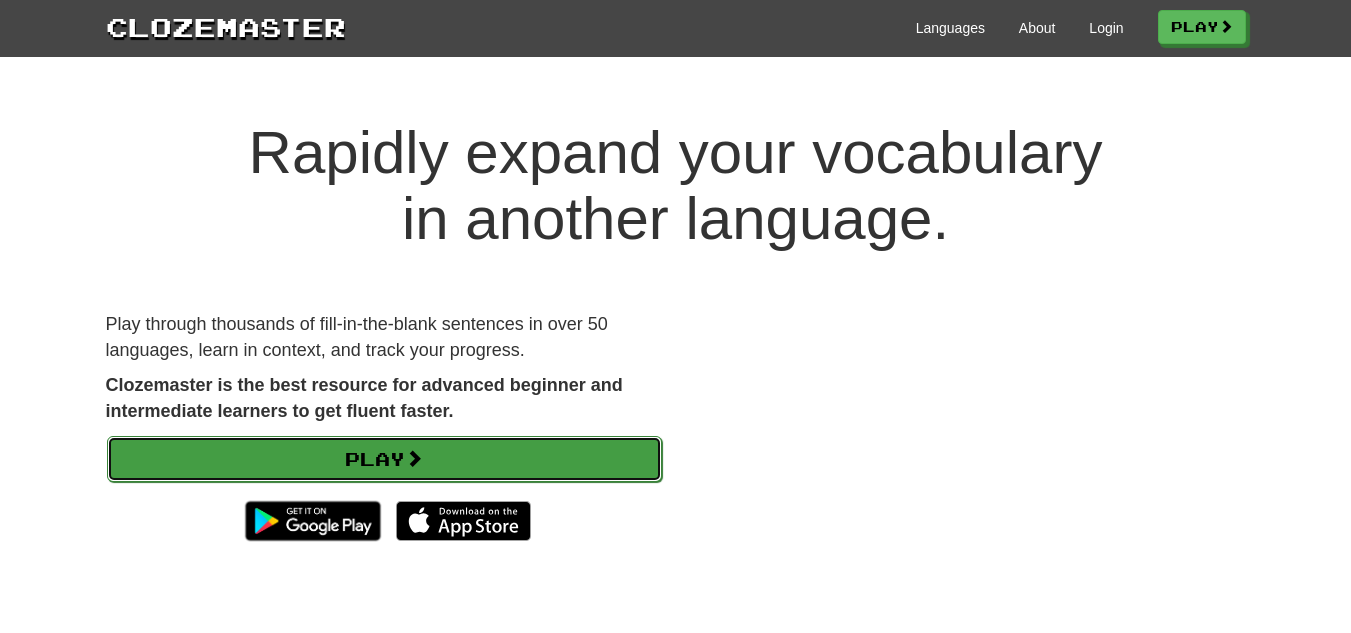 click on "Play" at bounding box center (384, 459) 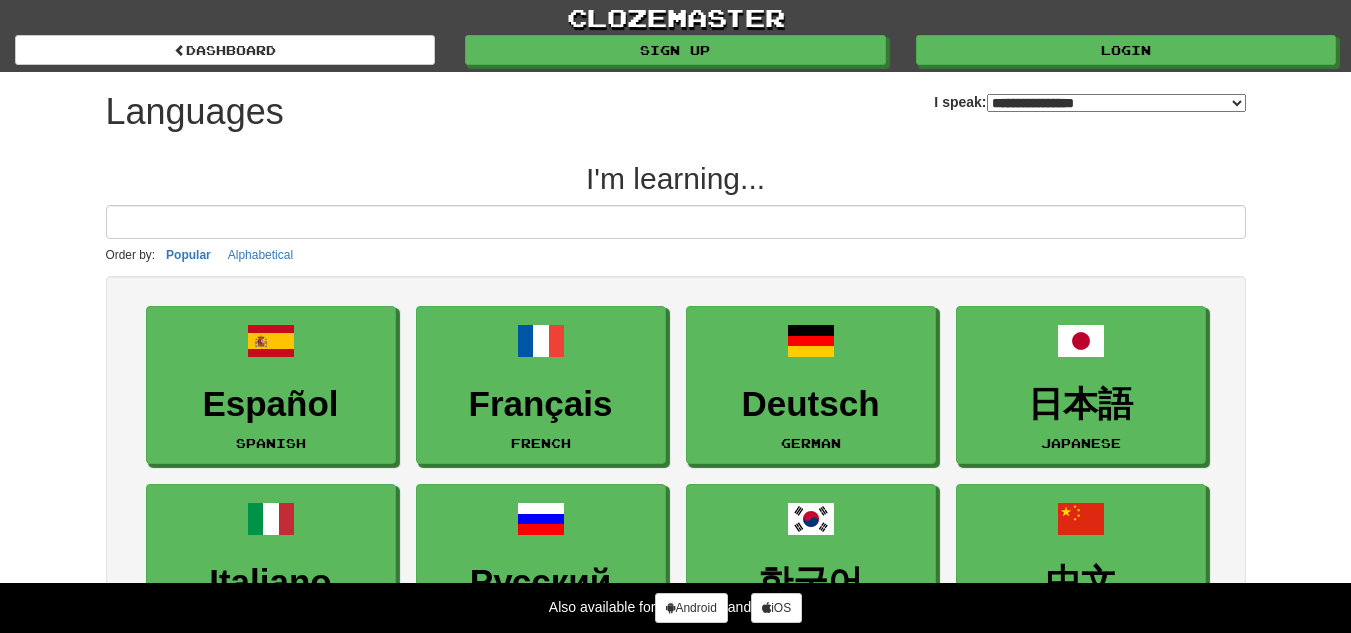 select on "*******" 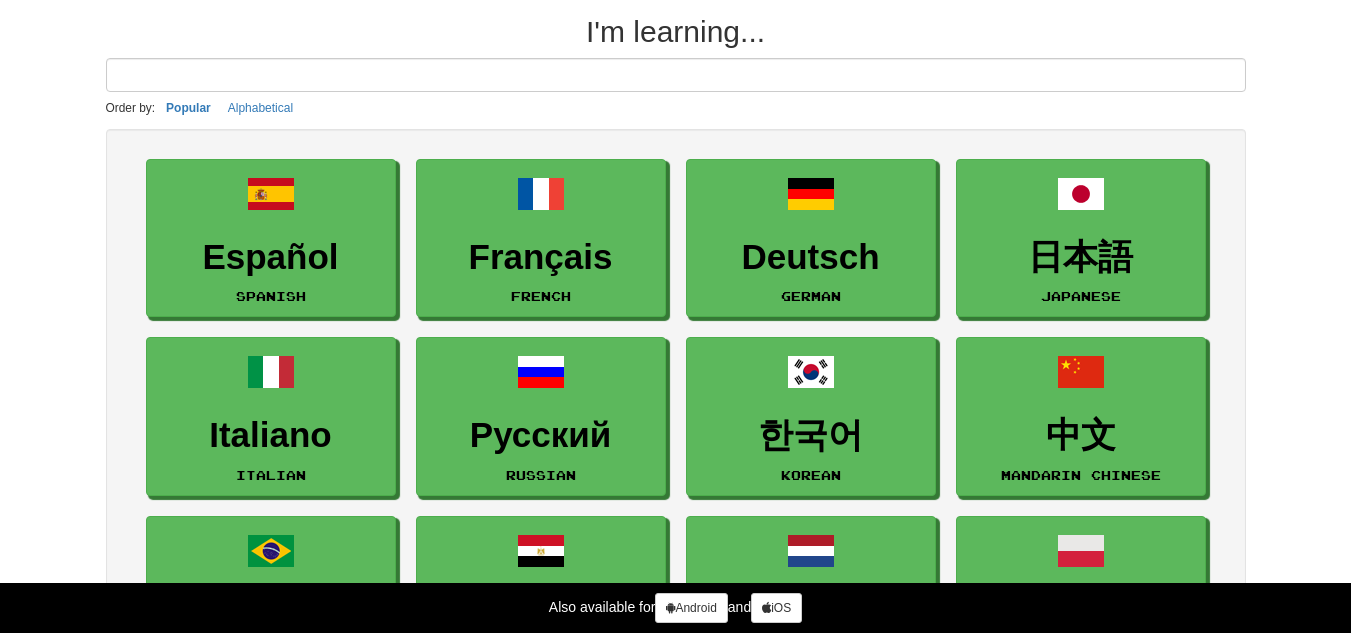 scroll, scrollTop: 0, scrollLeft: 0, axis: both 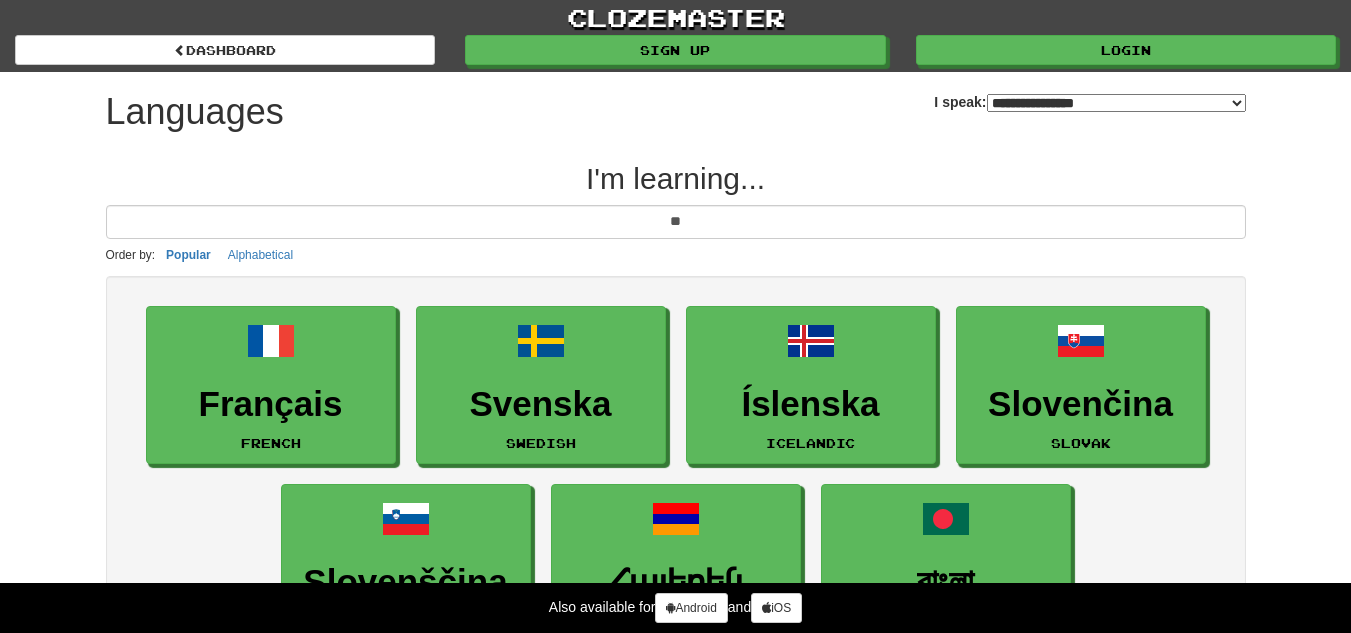 type on "*" 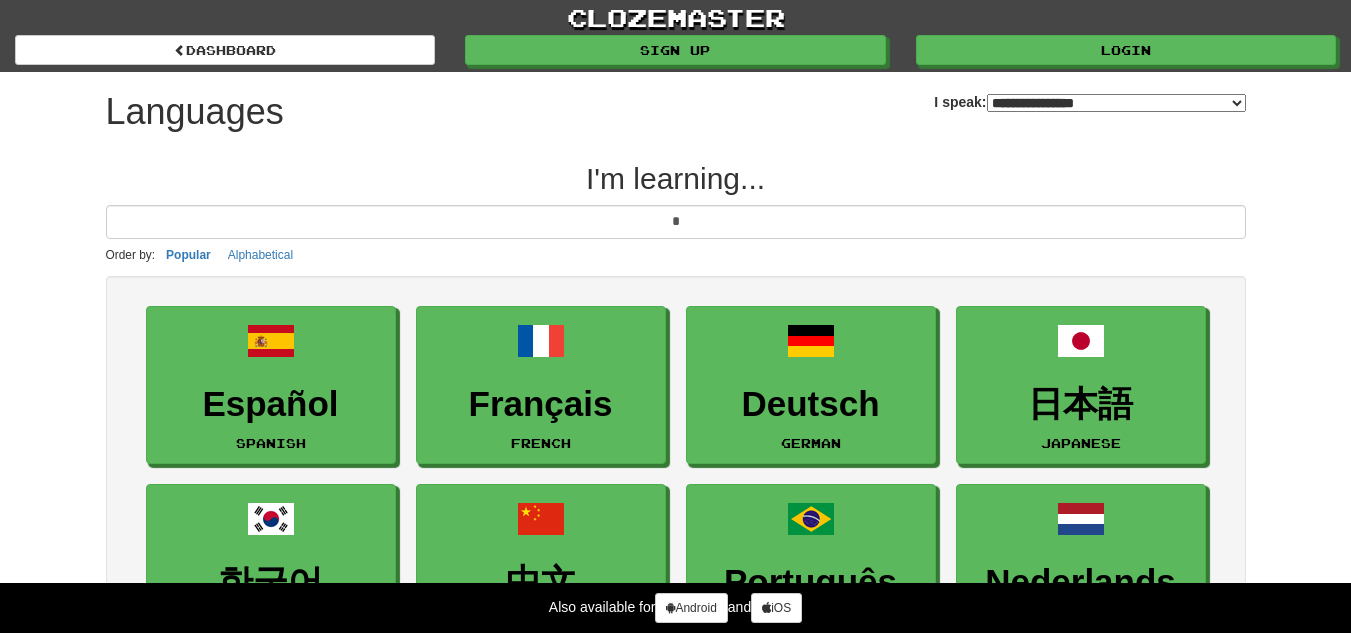 type 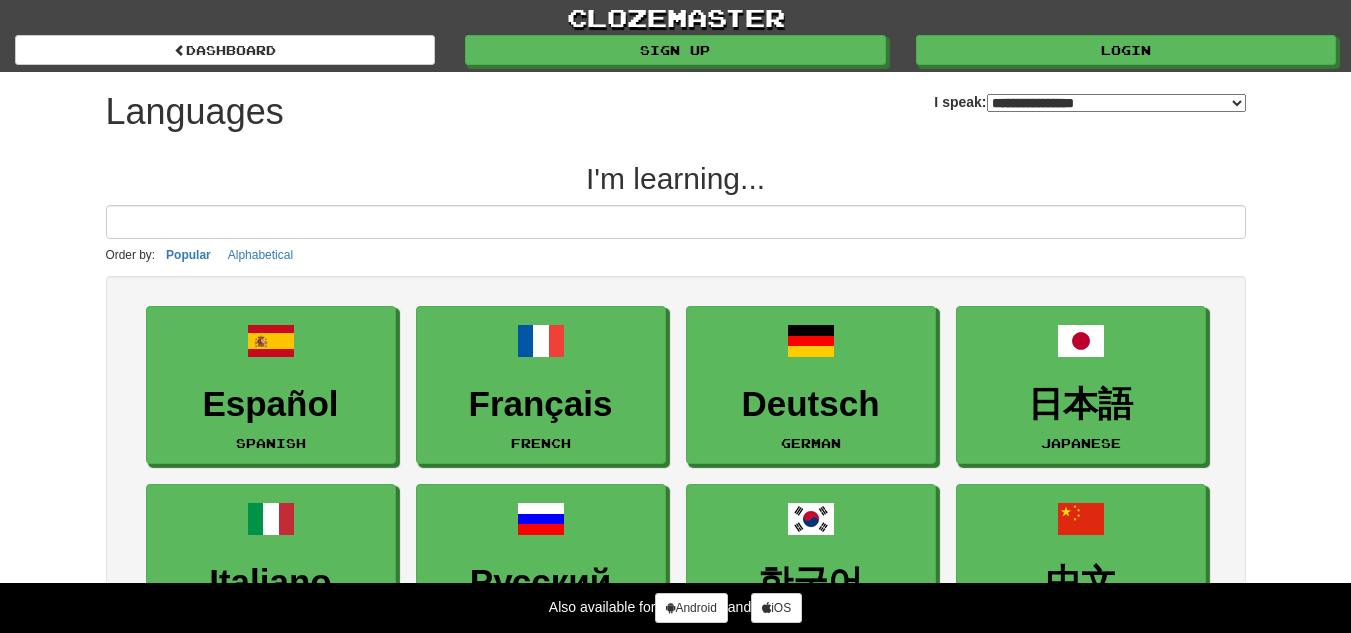 click on "**********" at bounding box center [1116, 103] 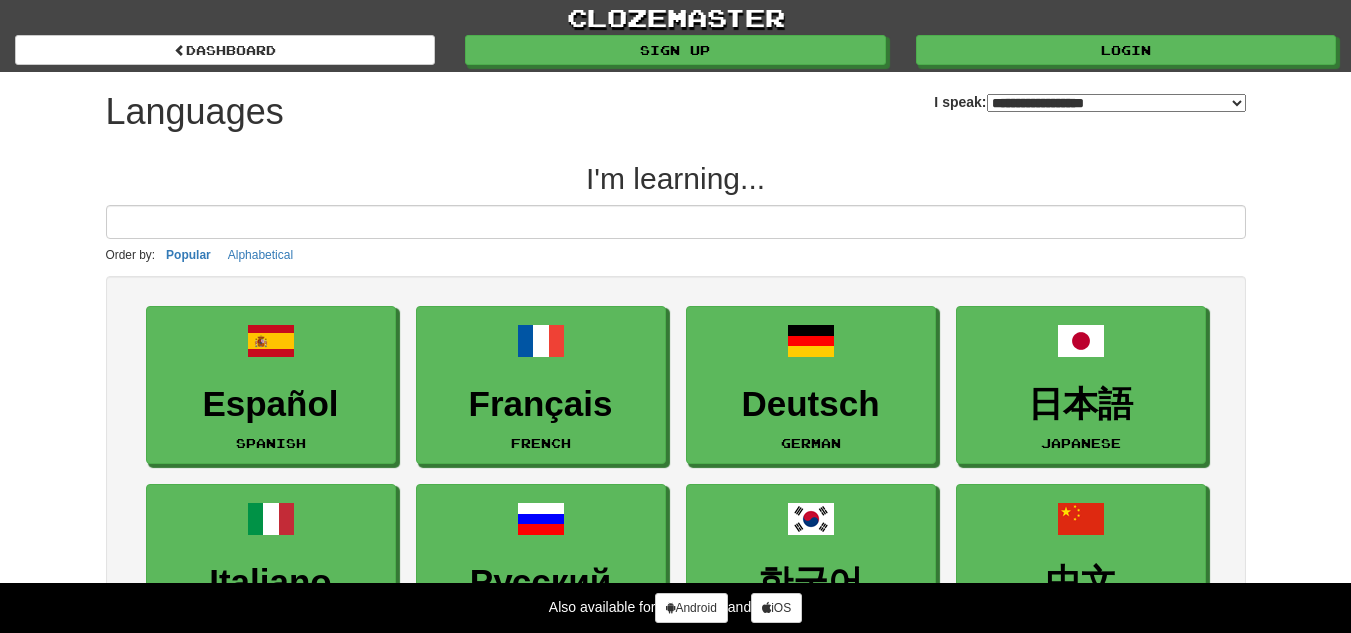 click on "**********" at bounding box center (1116, 103) 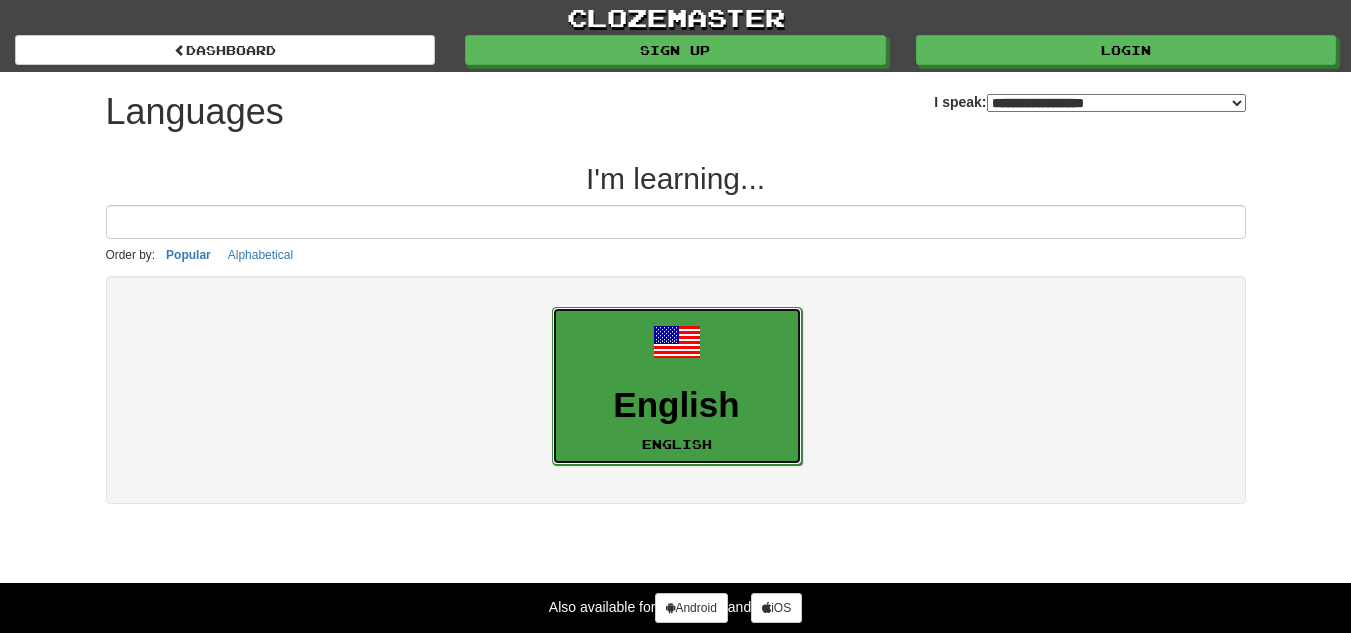 click on "English English" at bounding box center (677, 386) 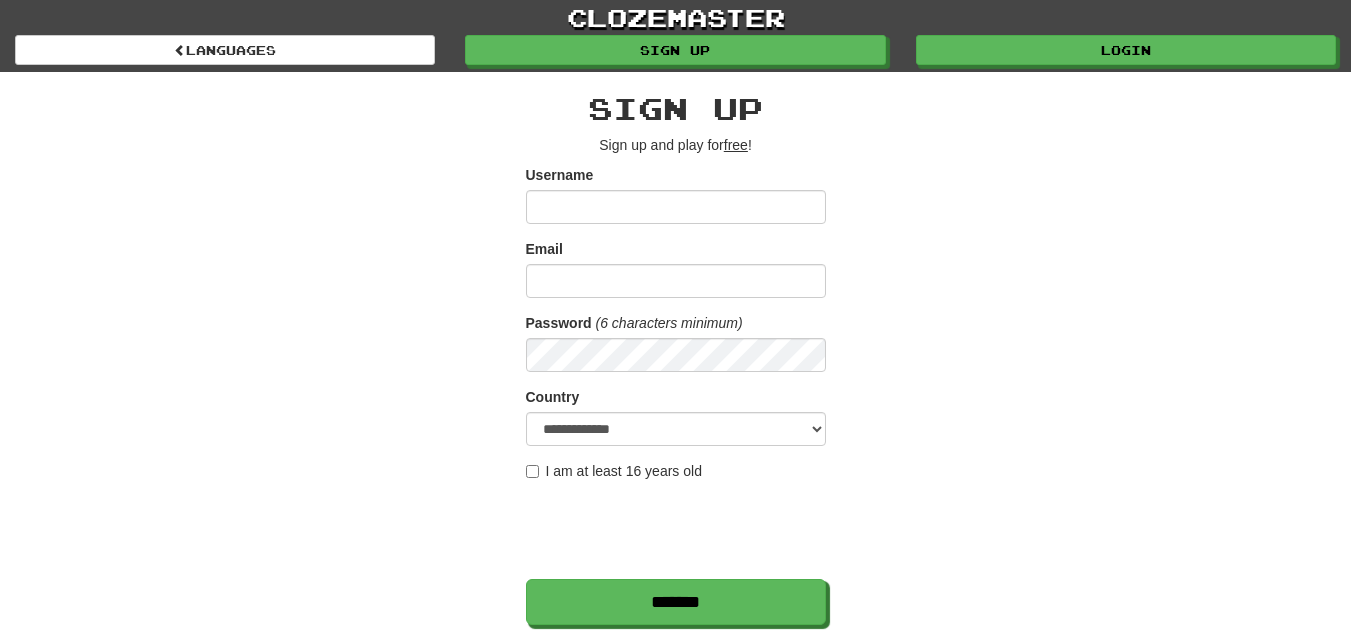 scroll, scrollTop: 0, scrollLeft: 0, axis: both 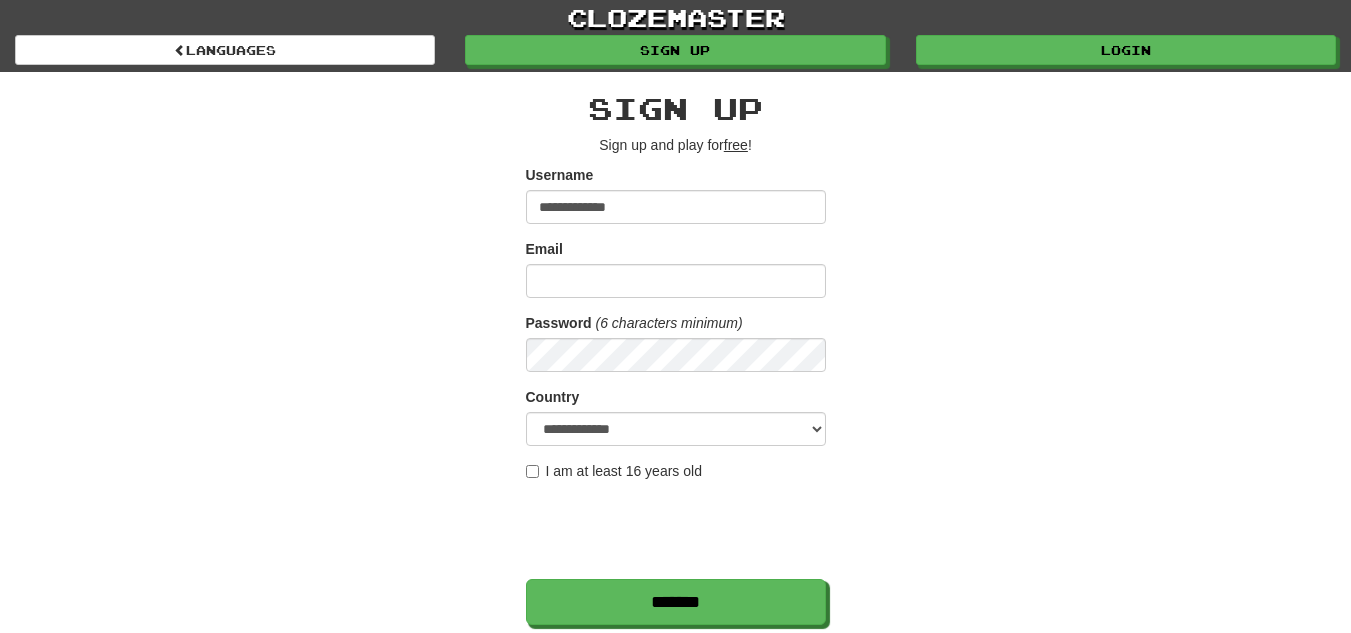 type on "**********" 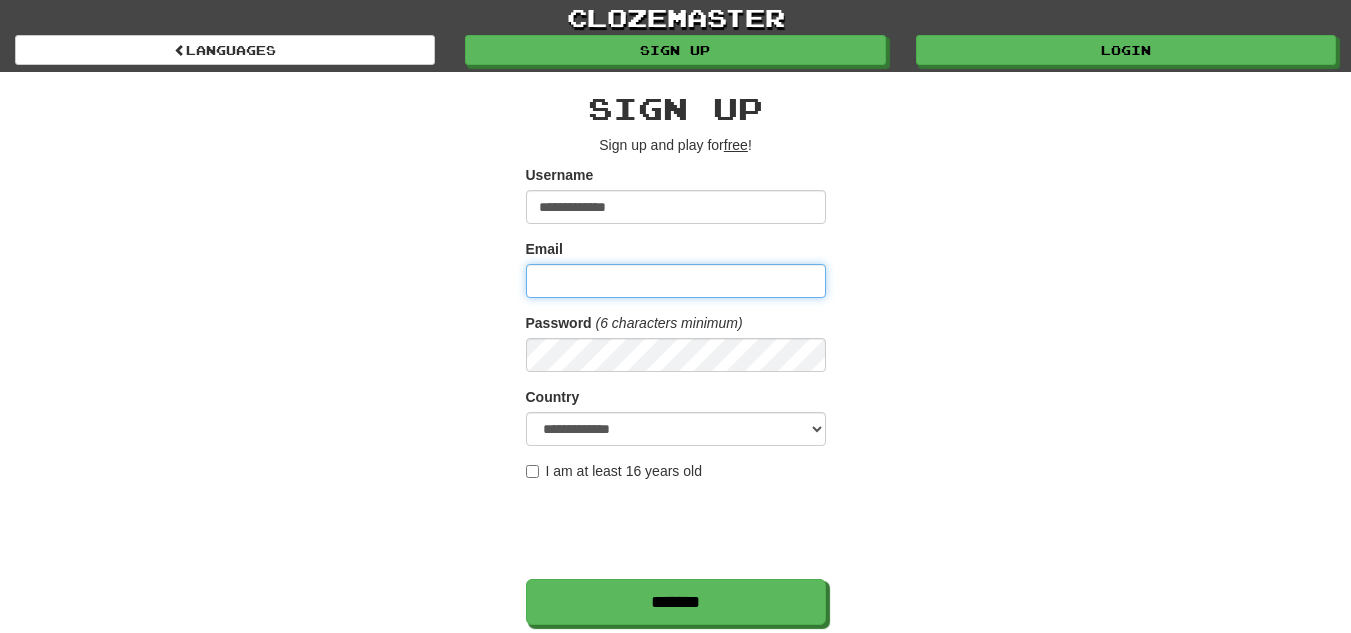 click on "Email" at bounding box center (676, 281) 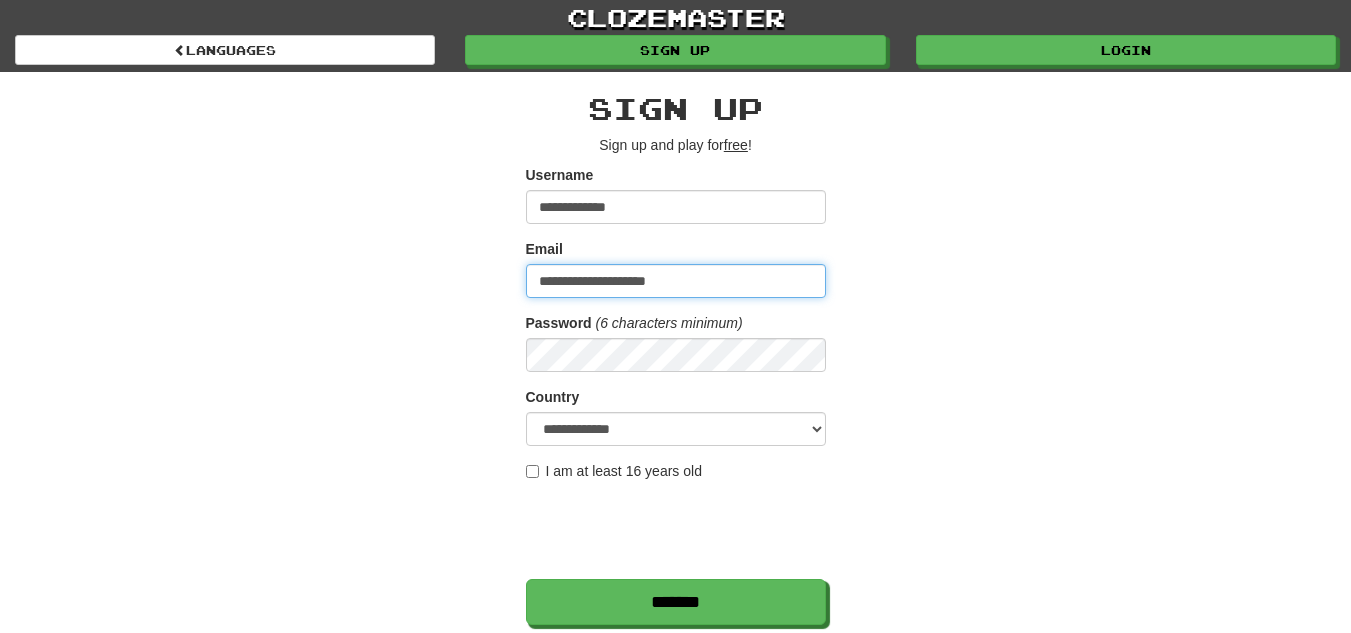 type on "**********" 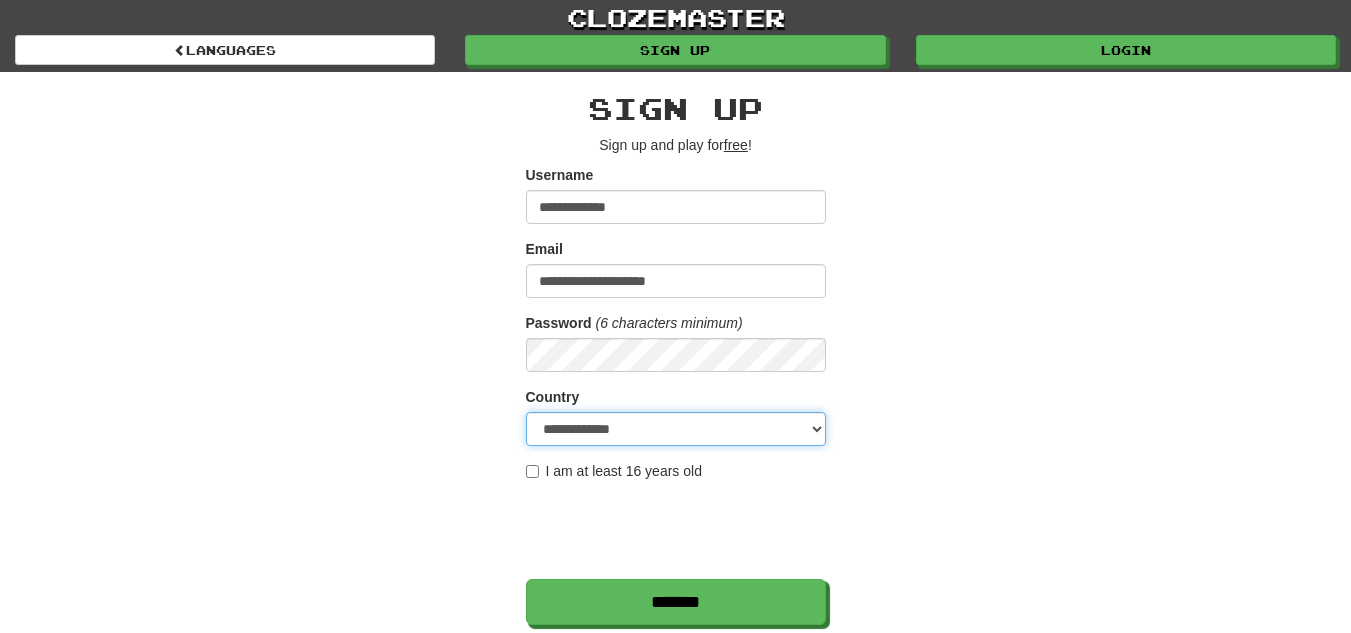 click on "**********" at bounding box center [676, 429] 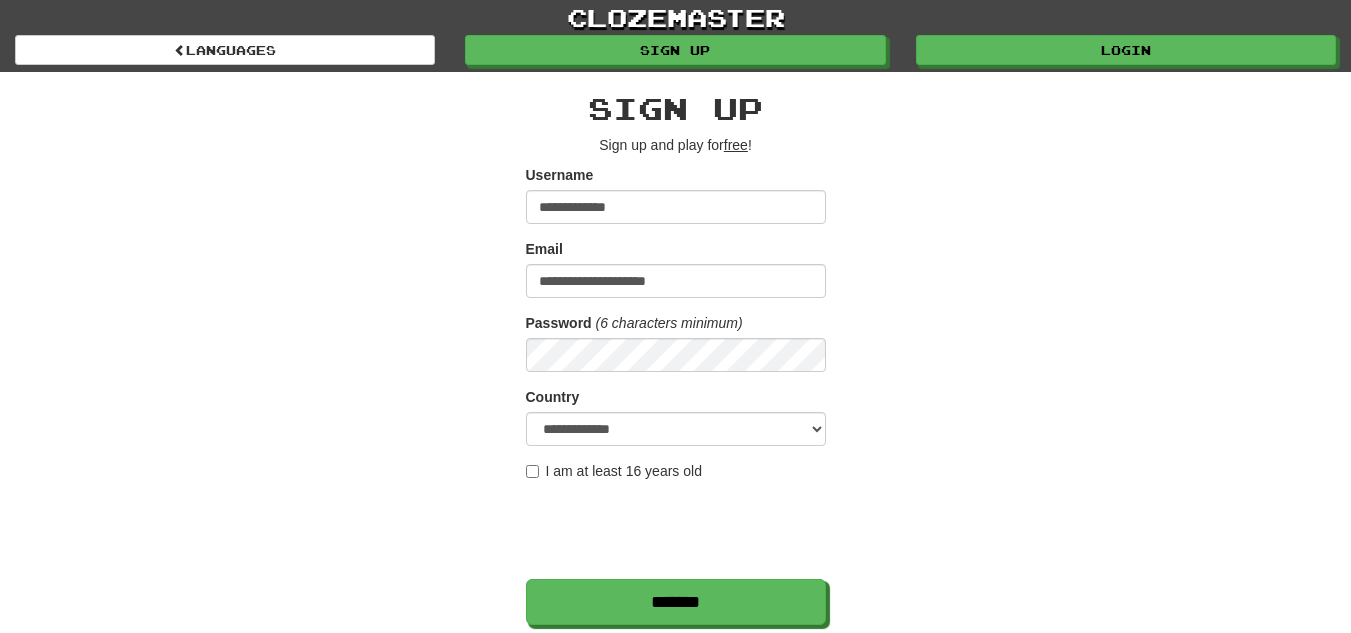 click on "I am at least 16 years old" at bounding box center [614, 471] 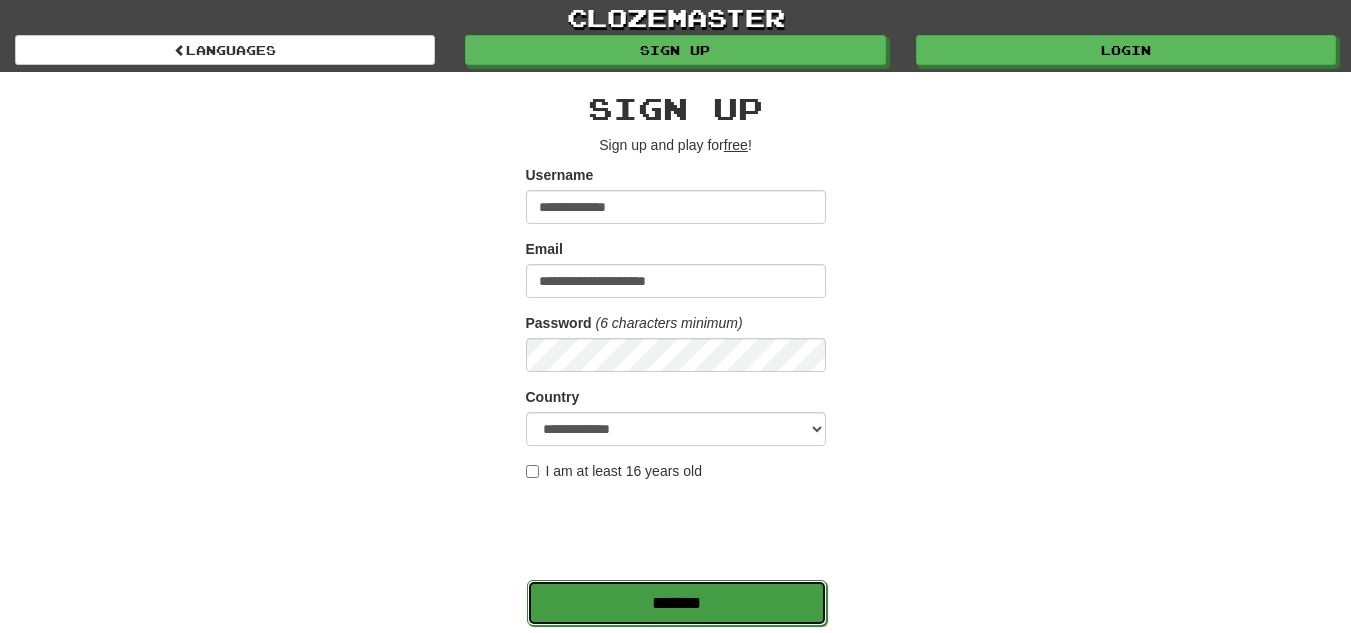 click on "*******" at bounding box center (677, 603) 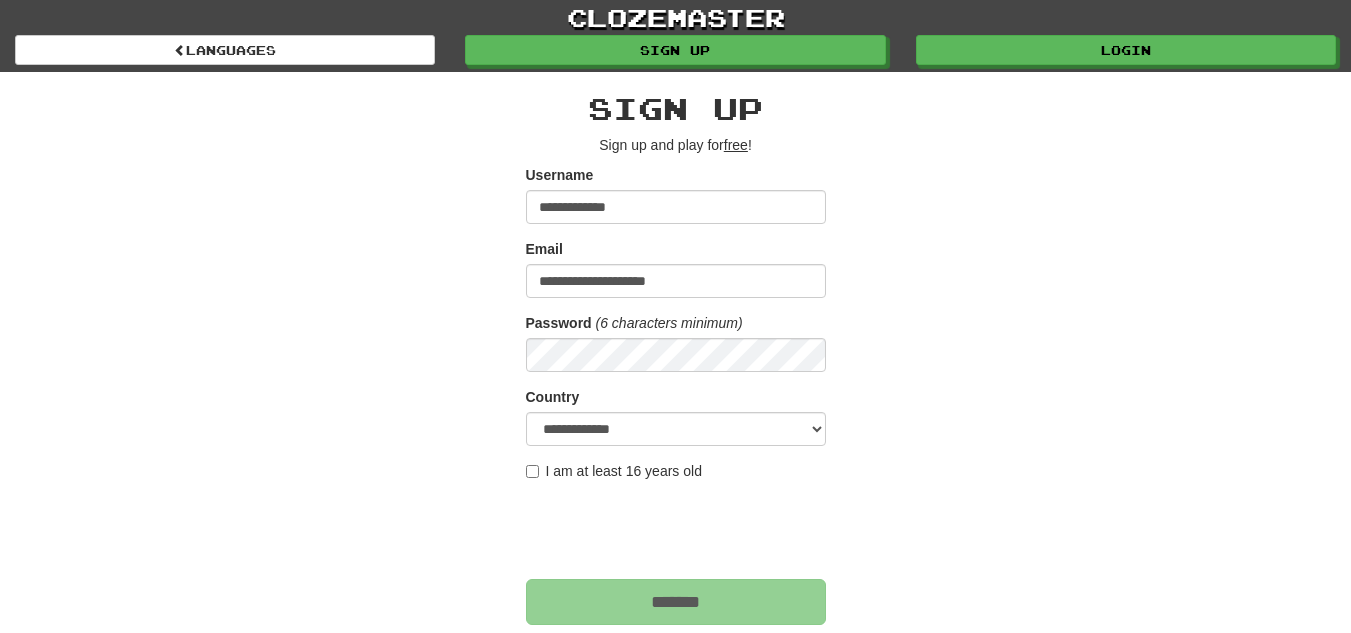 scroll, scrollTop: 100, scrollLeft: 0, axis: vertical 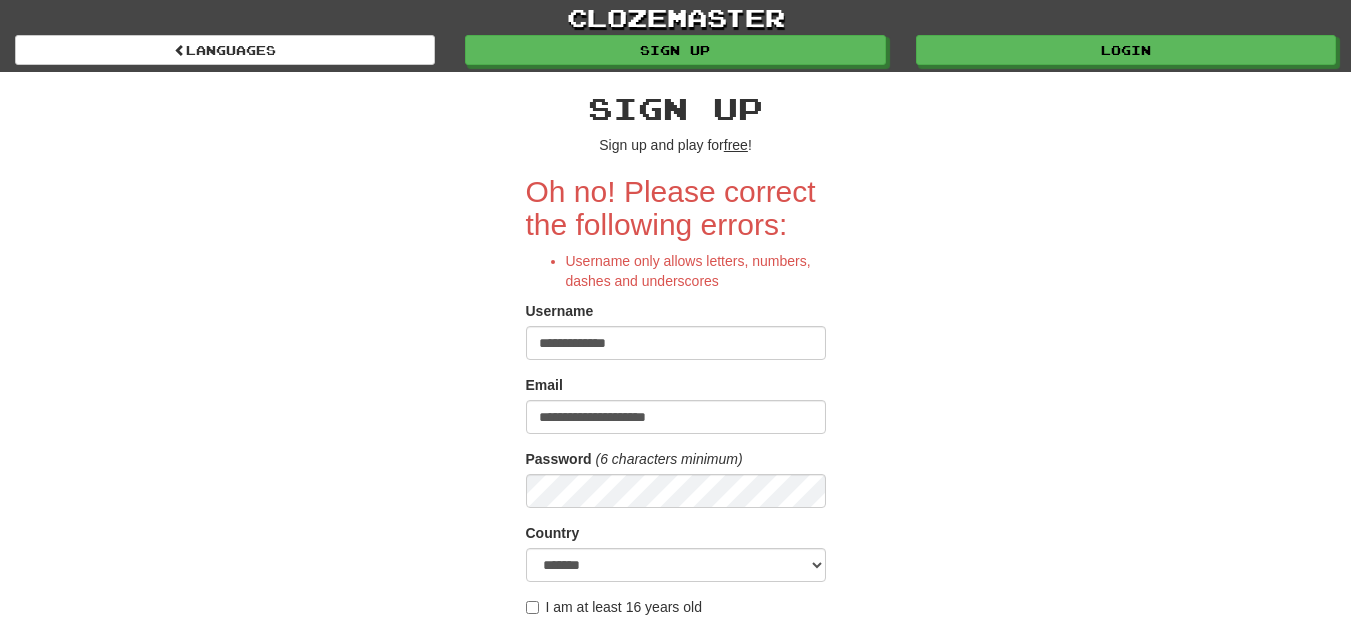 click on "**********" at bounding box center [676, 343] 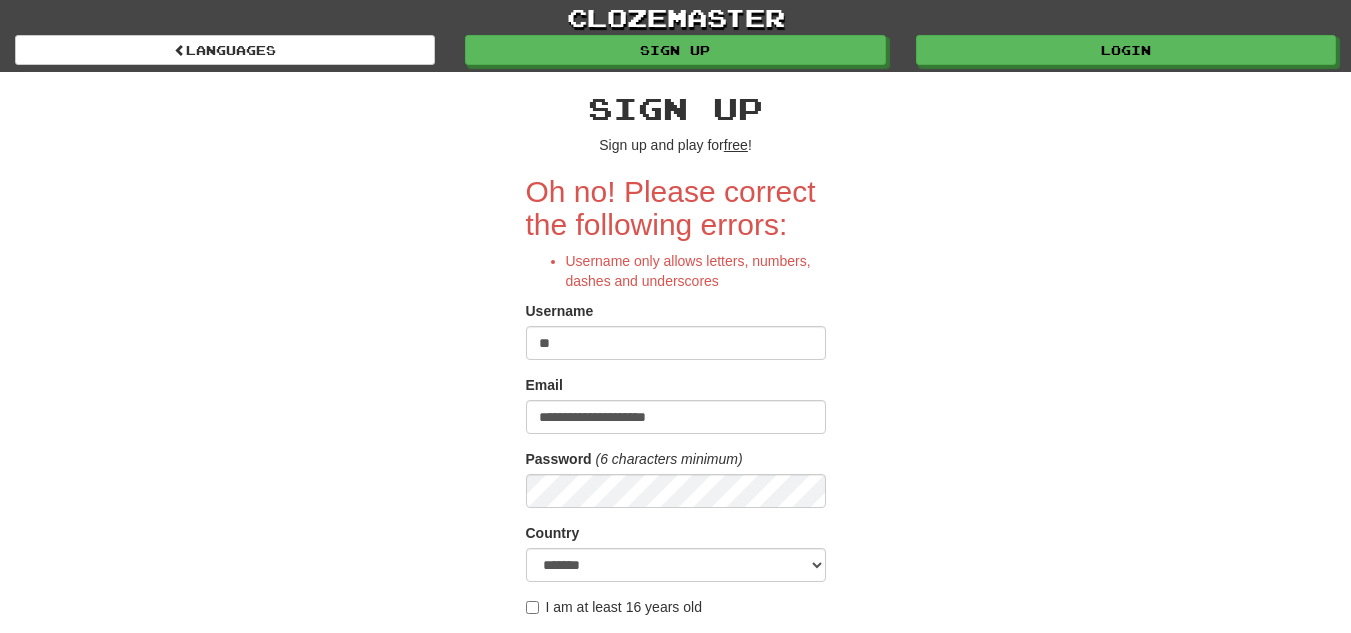 type on "*" 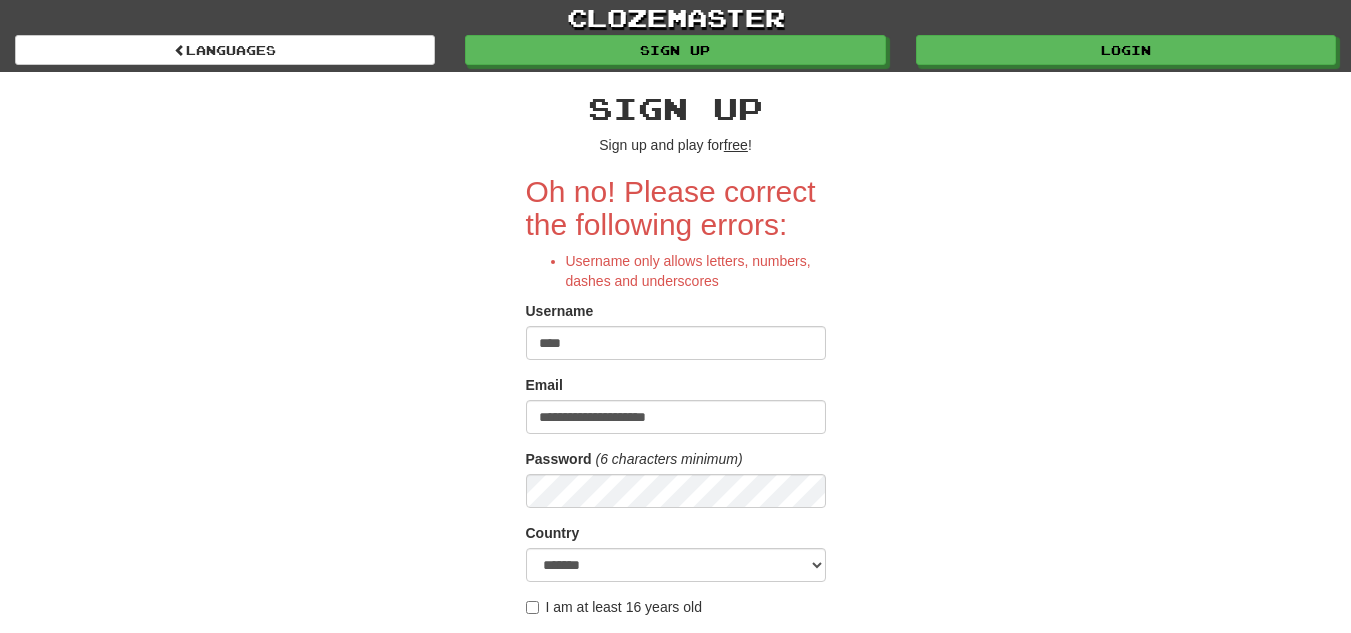 type on "****" 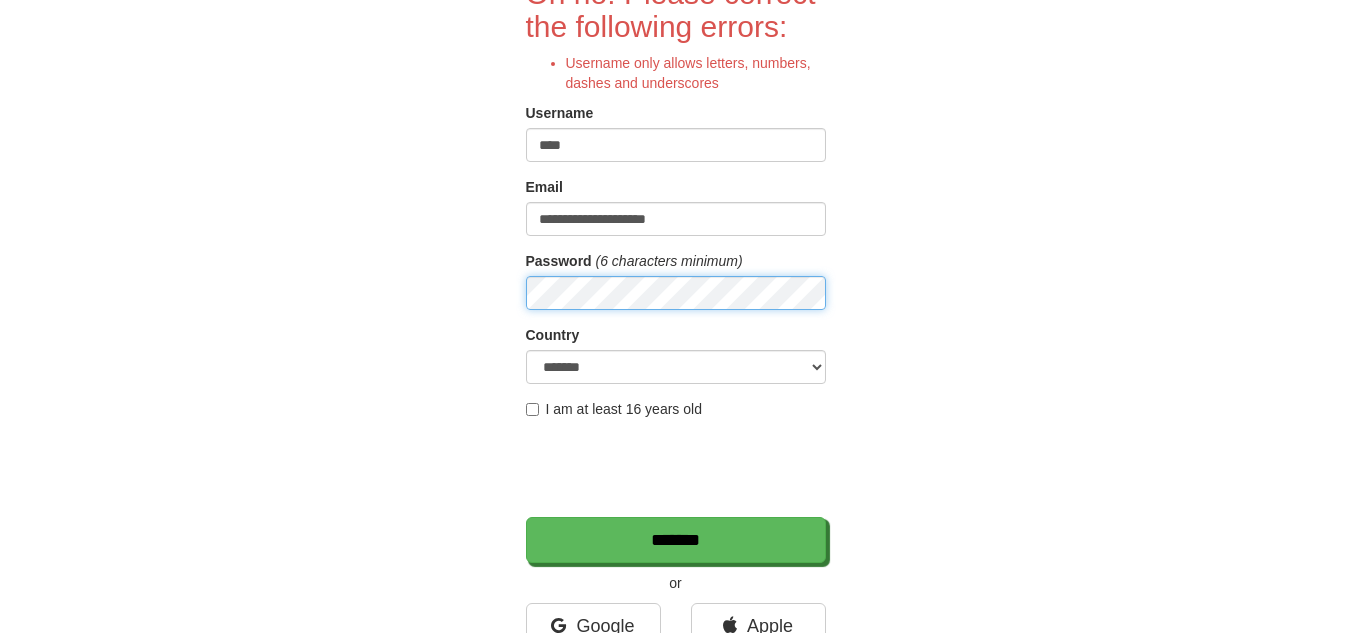 scroll, scrollTop: 200, scrollLeft: 0, axis: vertical 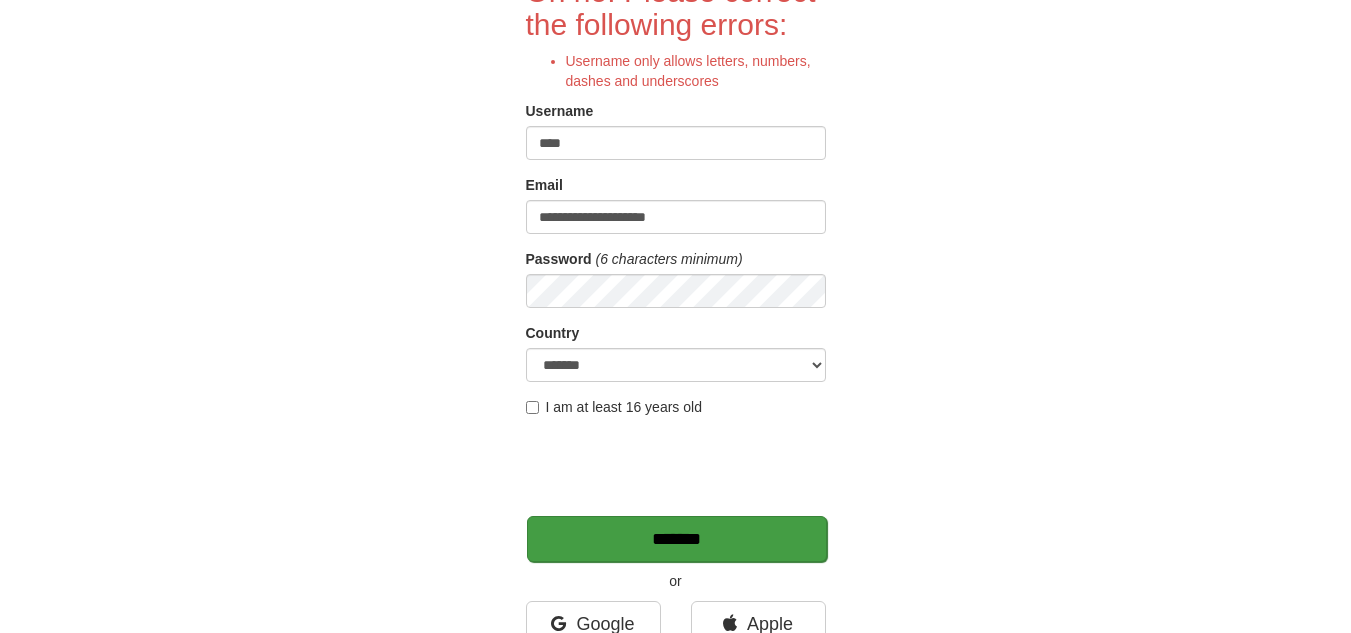 click on "*******" at bounding box center (677, 539) 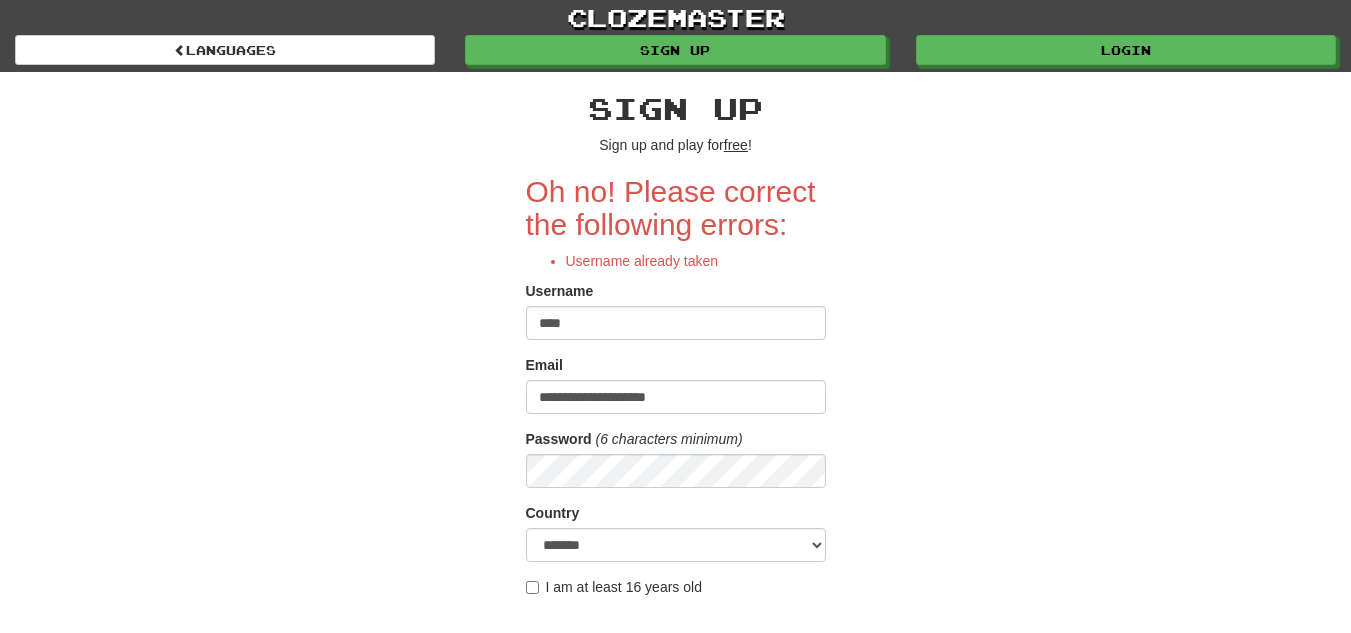 scroll, scrollTop: 0, scrollLeft: 0, axis: both 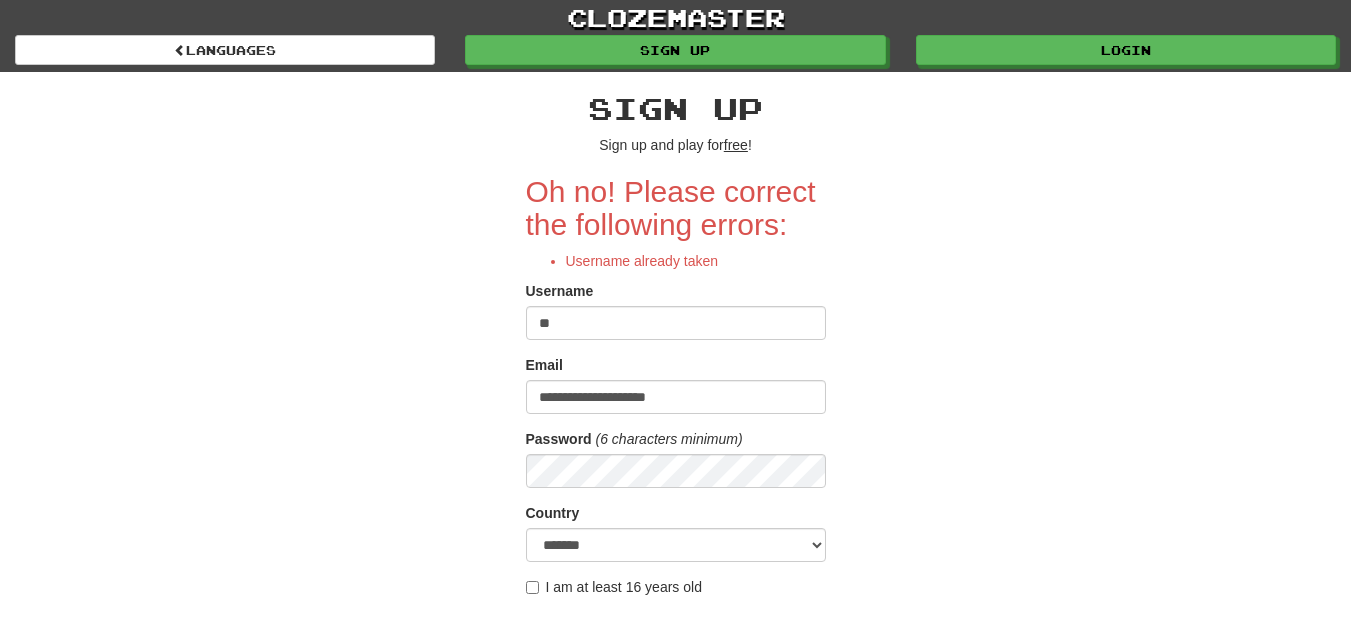 type on "*" 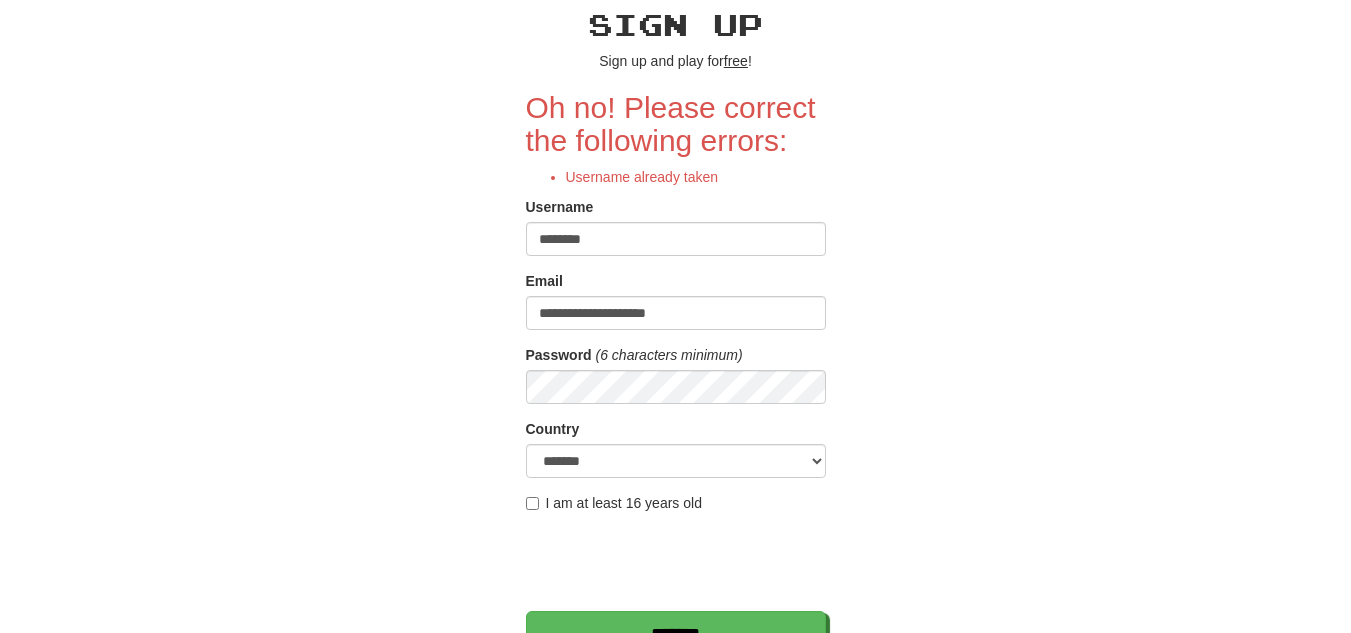 scroll, scrollTop: 200, scrollLeft: 0, axis: vertical 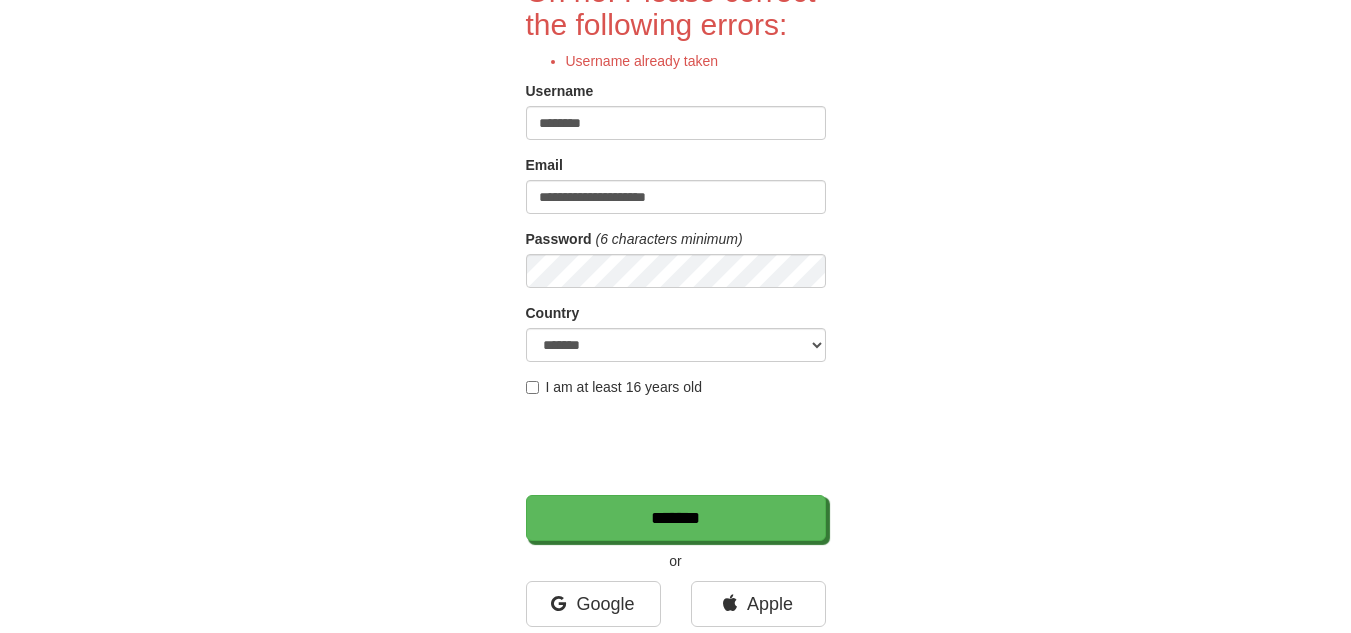 type on "********" 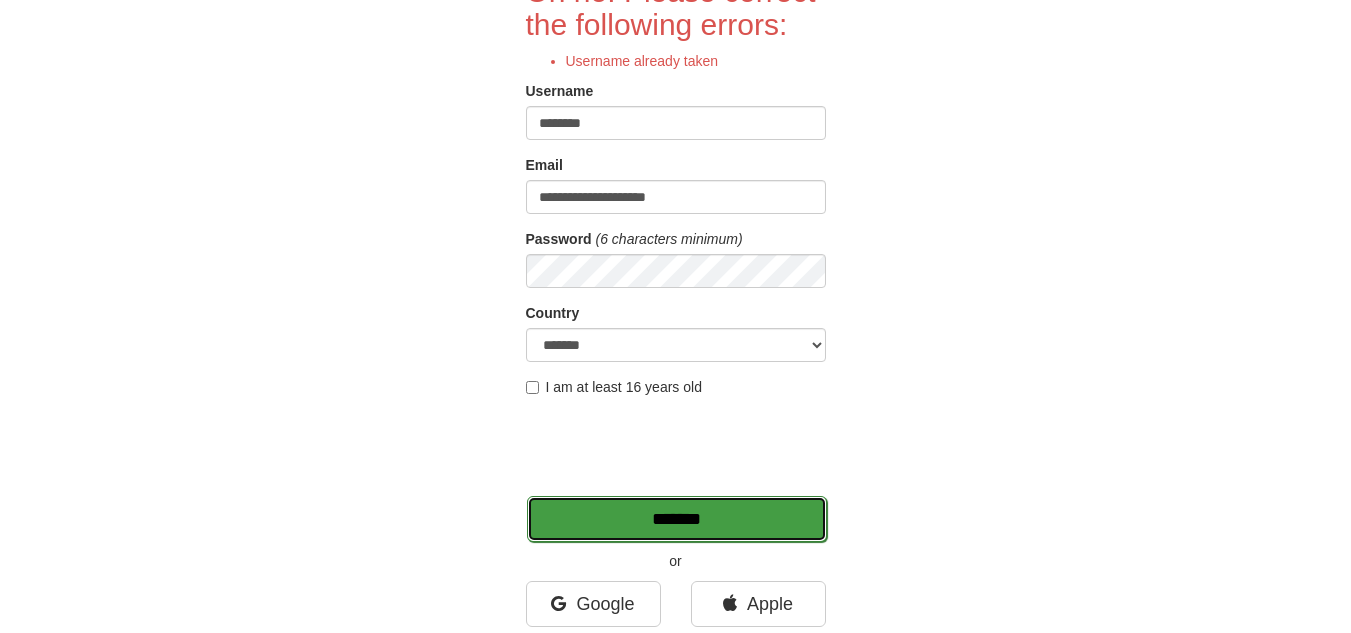 click on "*******" at bounding box center (677, 519) 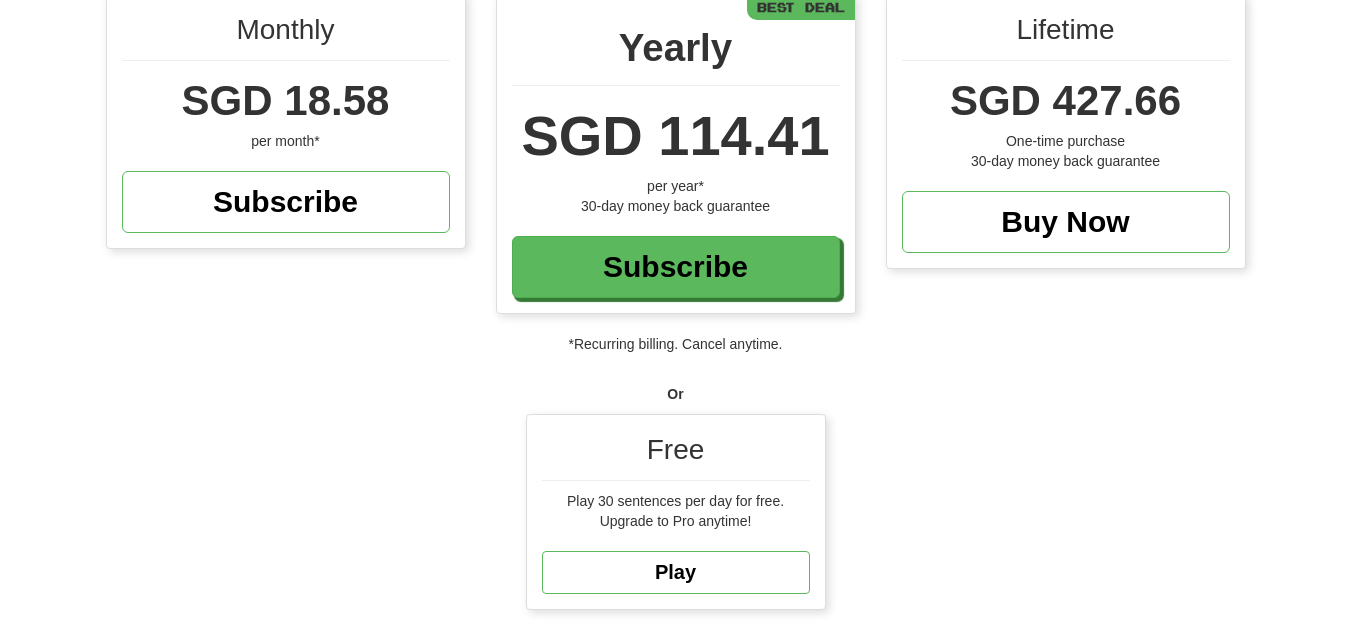 scroll, scrollTop: 400, scrollLeft: 0, axis: vertical 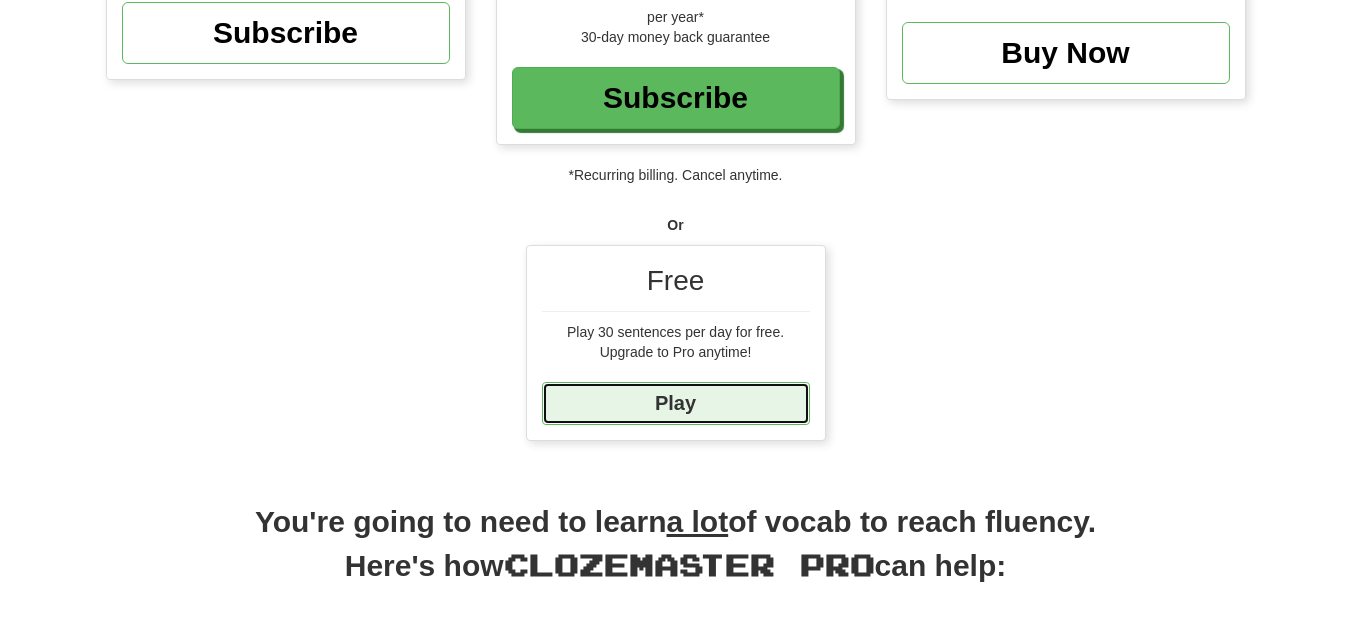click on "Play" at bounding box center [676, 403] 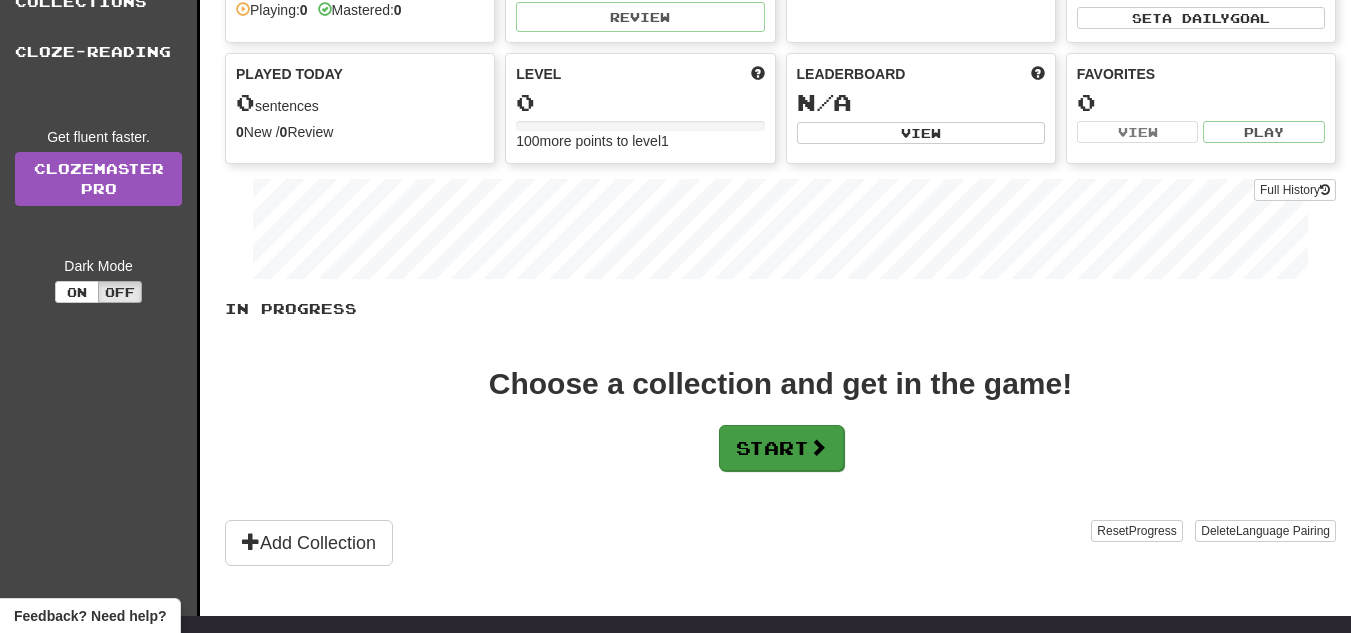scroll, scrollTop: 200, scrollLeft: 0, axis: vertical 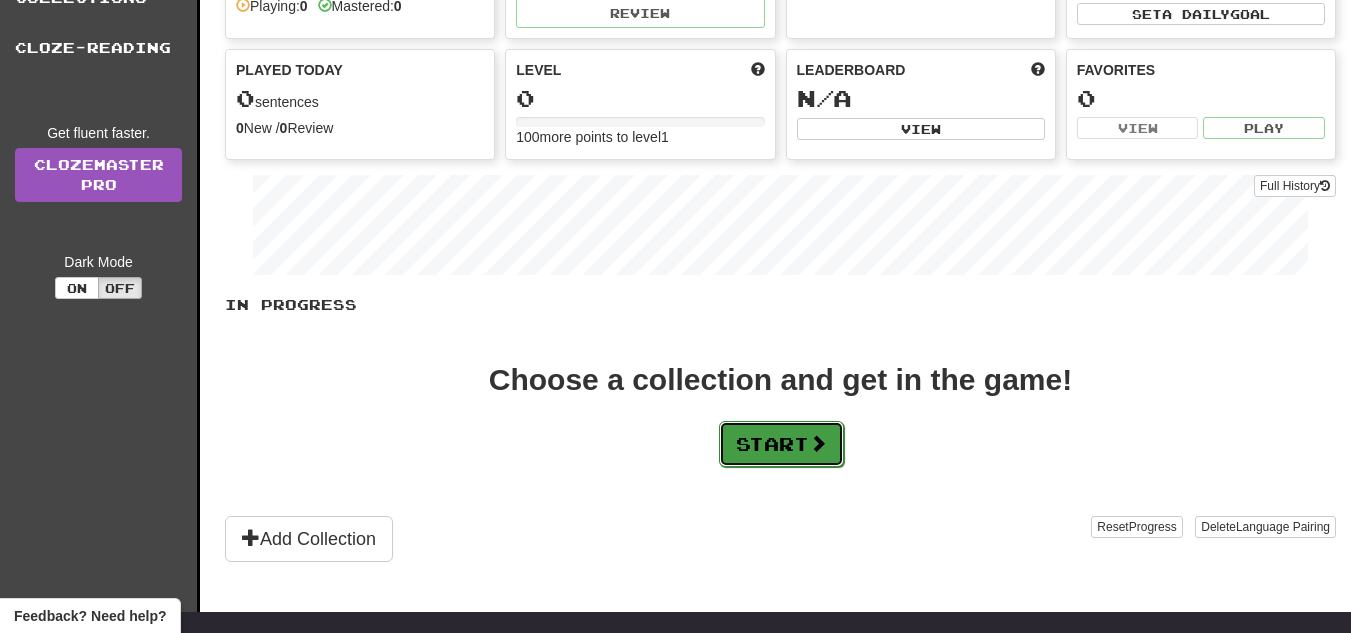 click on "Start" at bounding box center (781, 444) 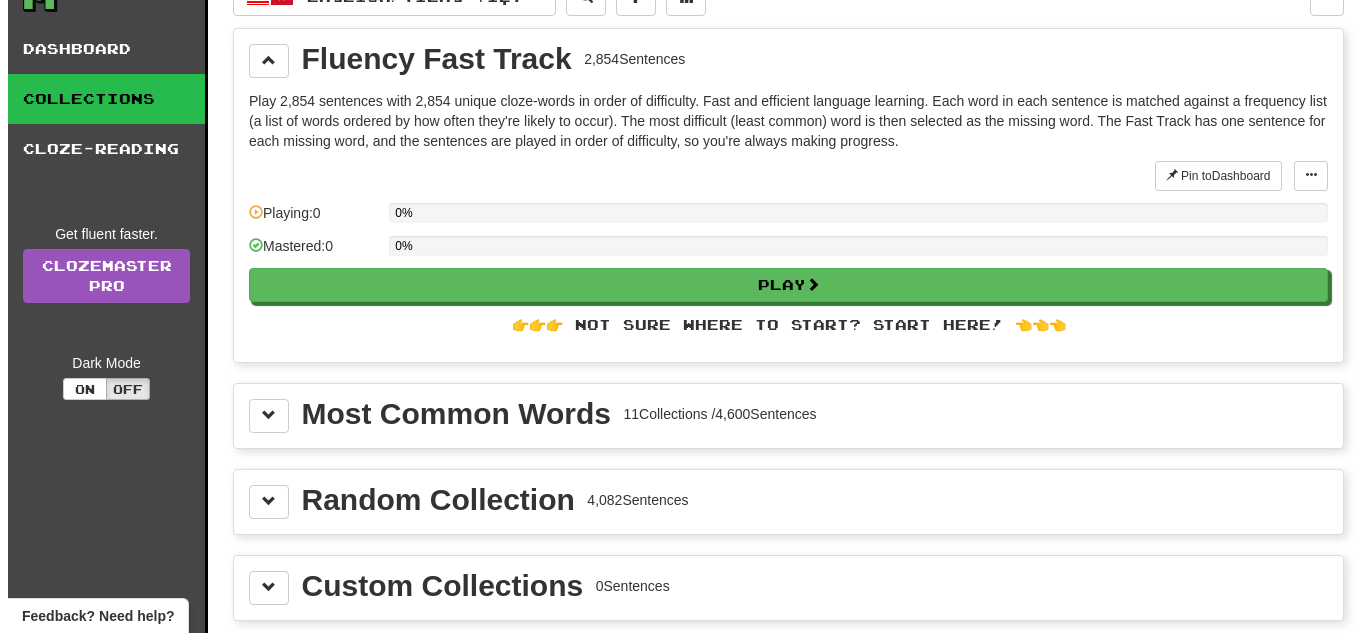 scroll, scrollTop: 100, scrollLeft: 0, axis: vertical 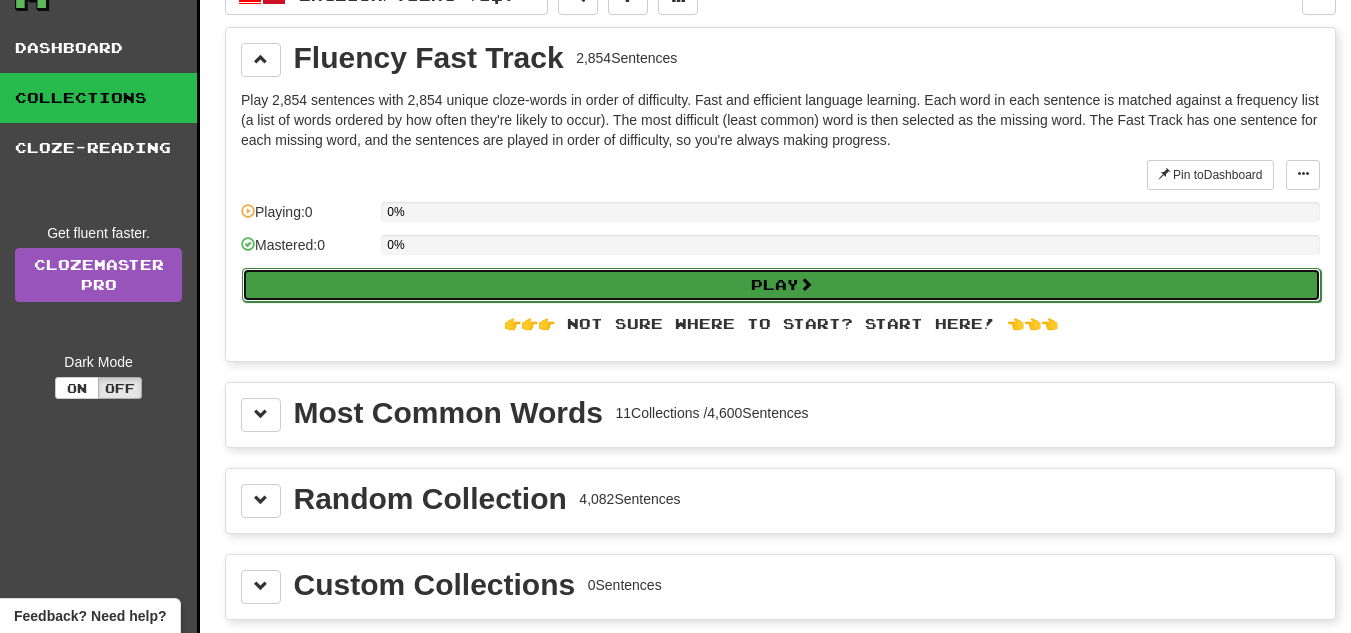 click on "Play" at bounding box center [781, 285] 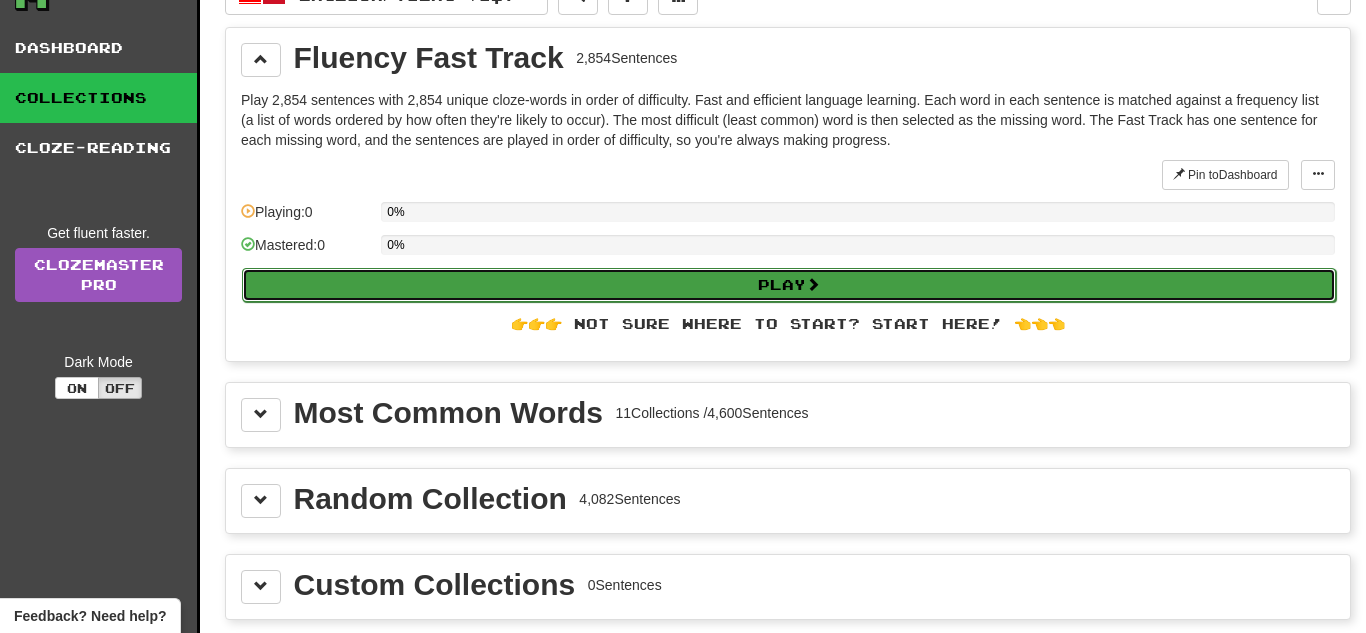 select on "**" 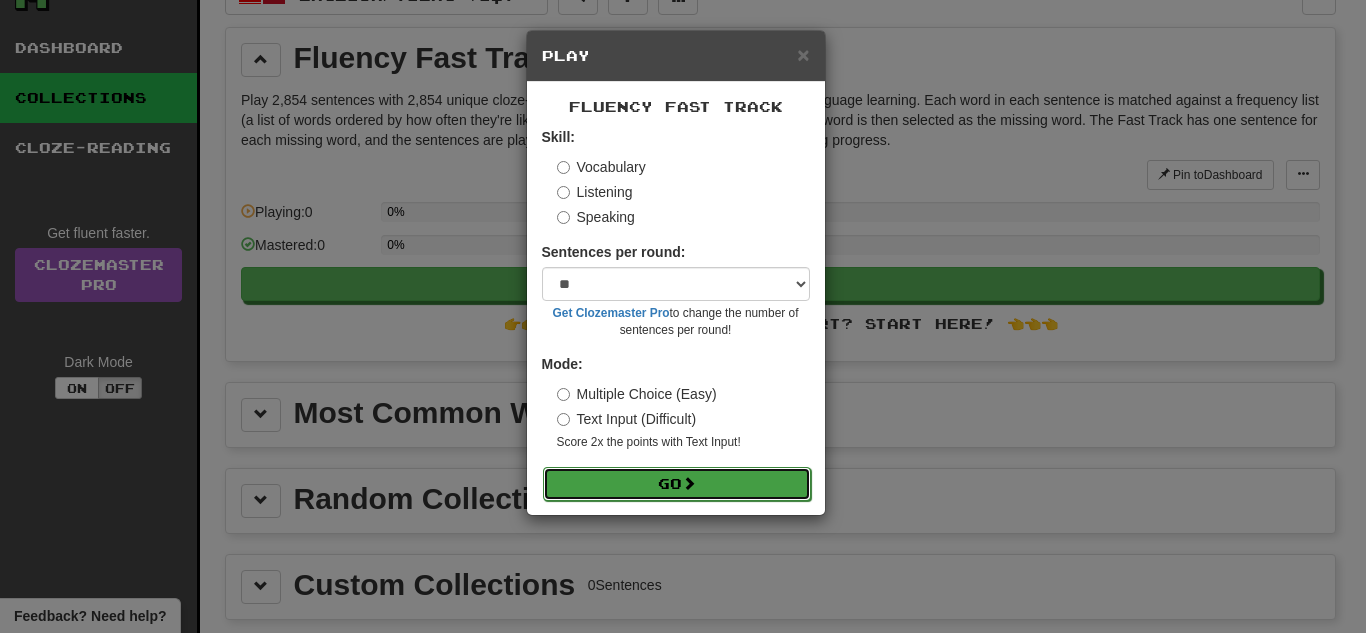 click on "Go" at bounding box center [677, 484] 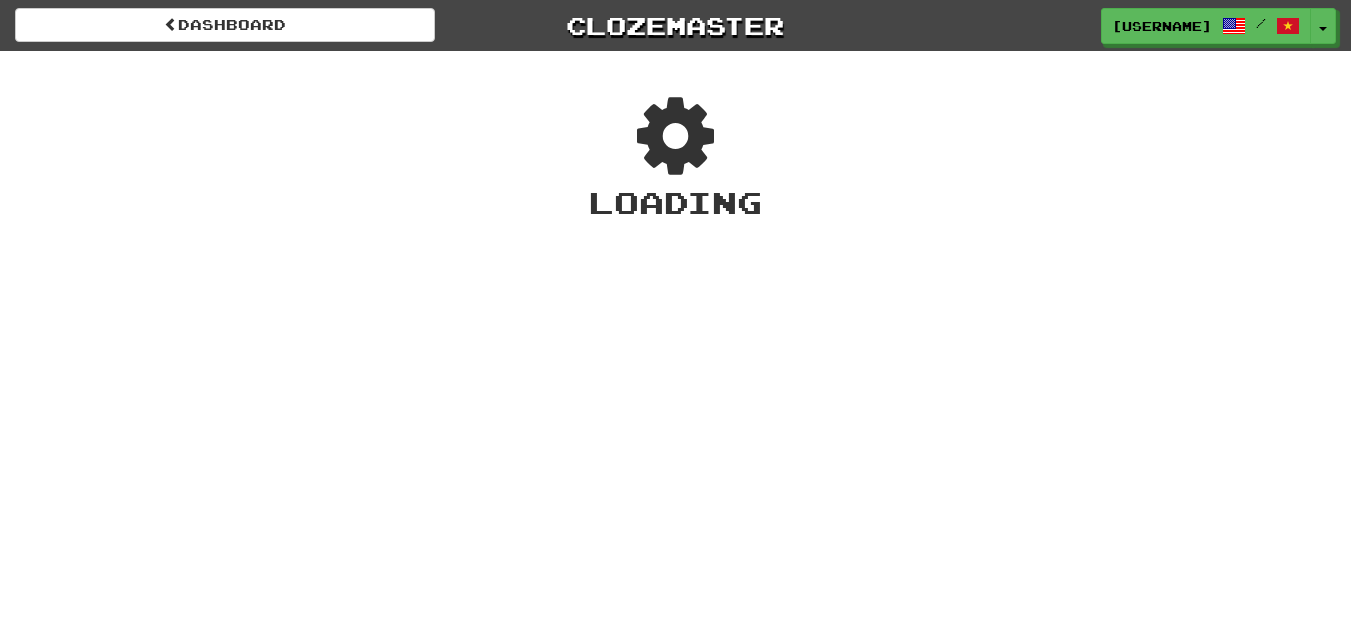 scroll, scrollTop: 0, scrollLeft: 0, axis: both 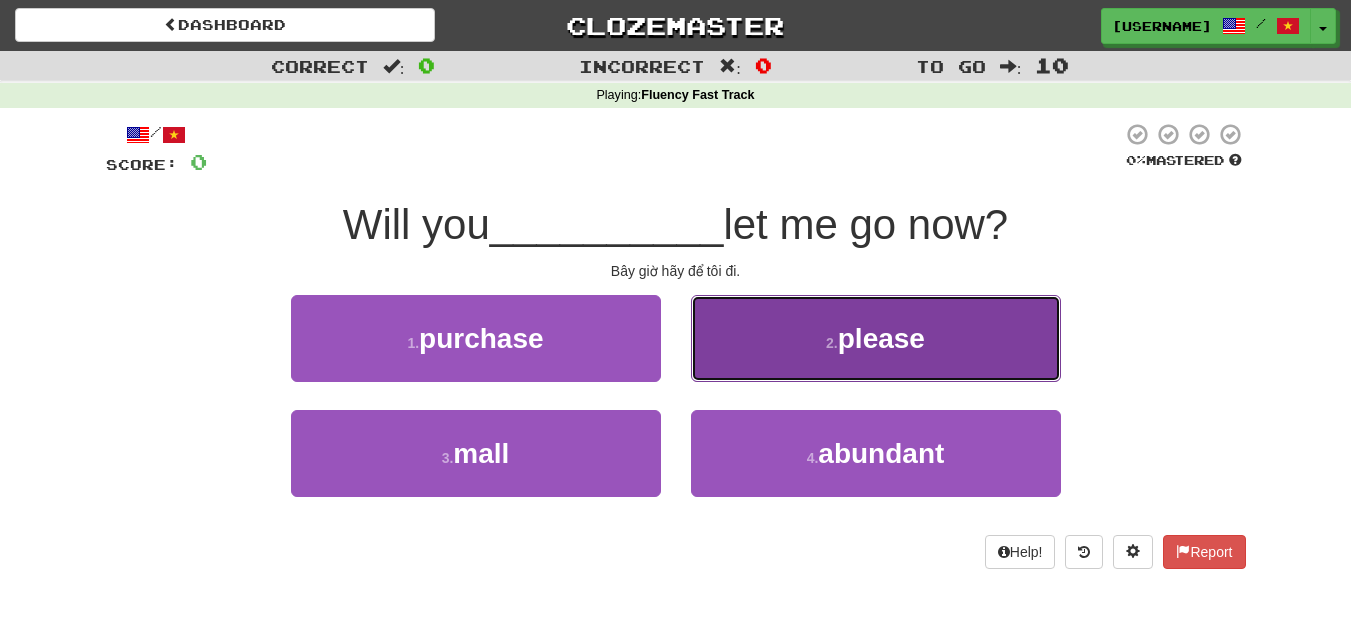 click on "2 .  please" at bounding box center [876, 338] 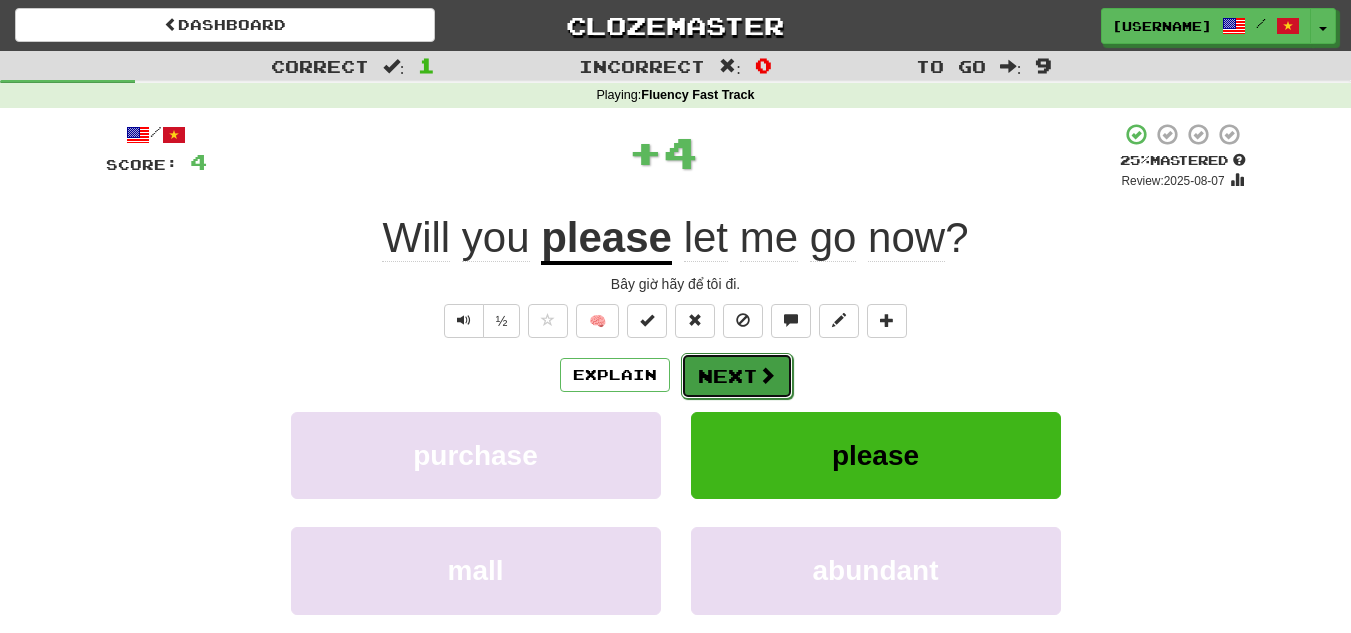 click on "Next" at bounding box center [737, 376] 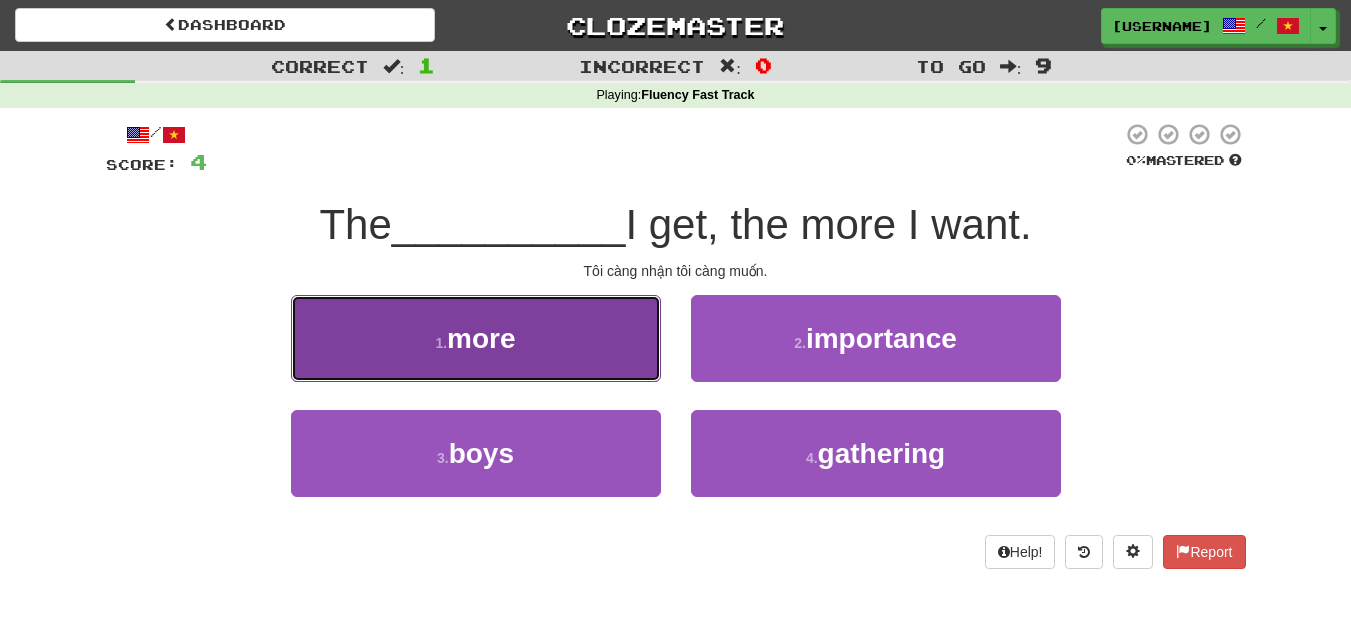 click on "1 .  more" at bounding box center (476, 338) 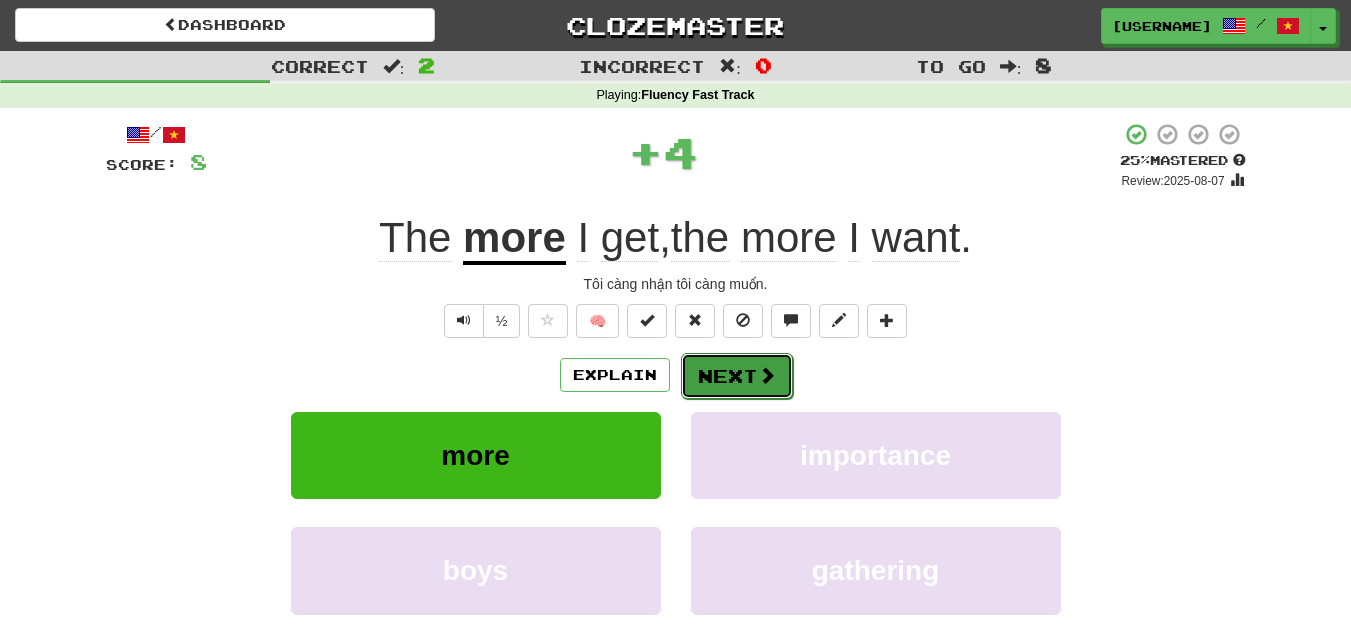 click on "Next" at bounding box center (737, 376) 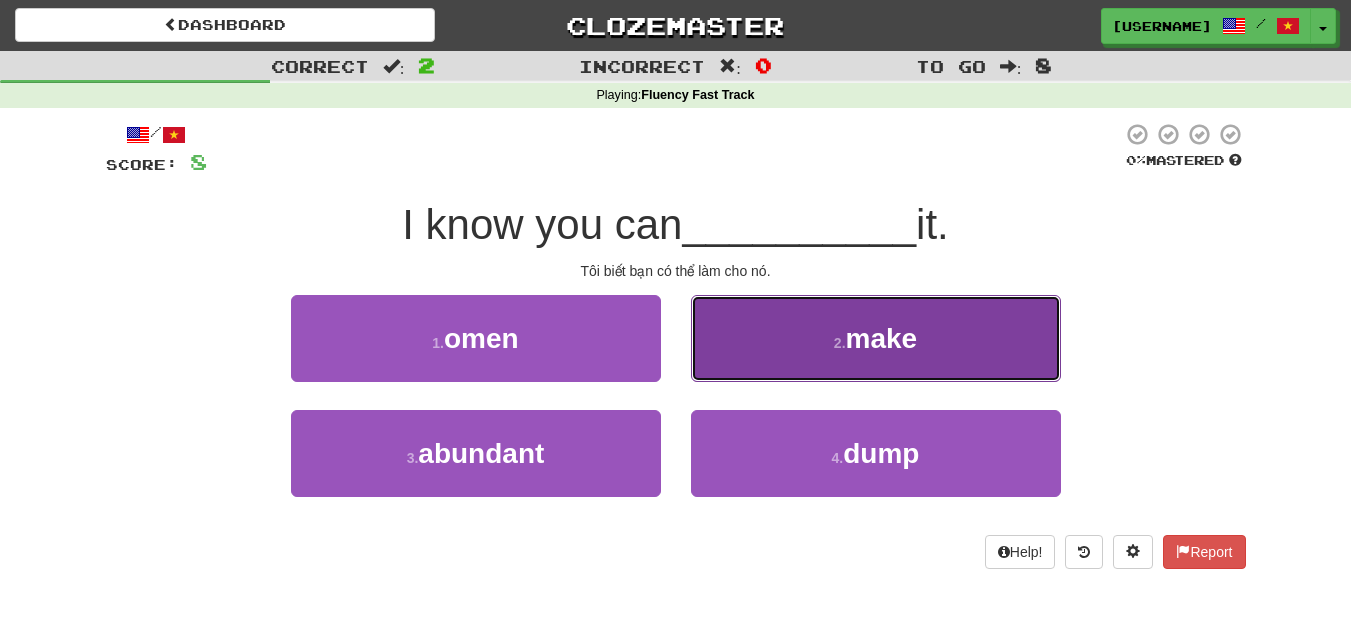 click on "2 .  make" at bounding box center [876, 338] 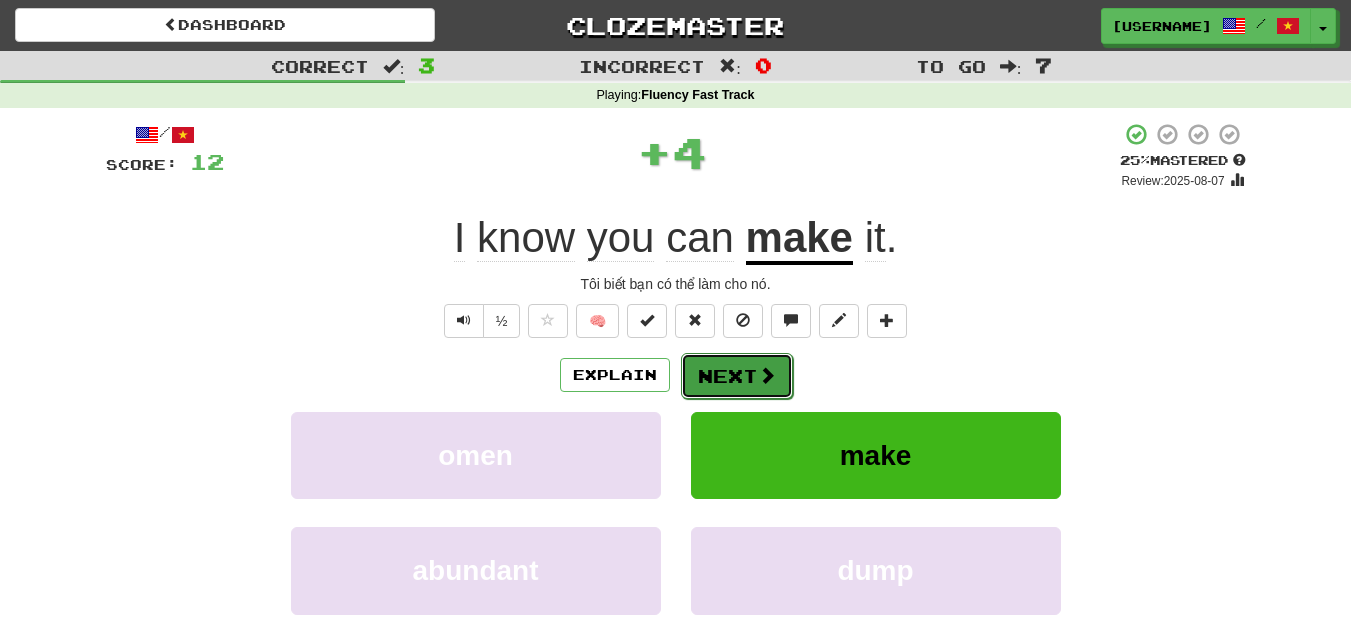 click on "Next" at bounding box center [737, 376] 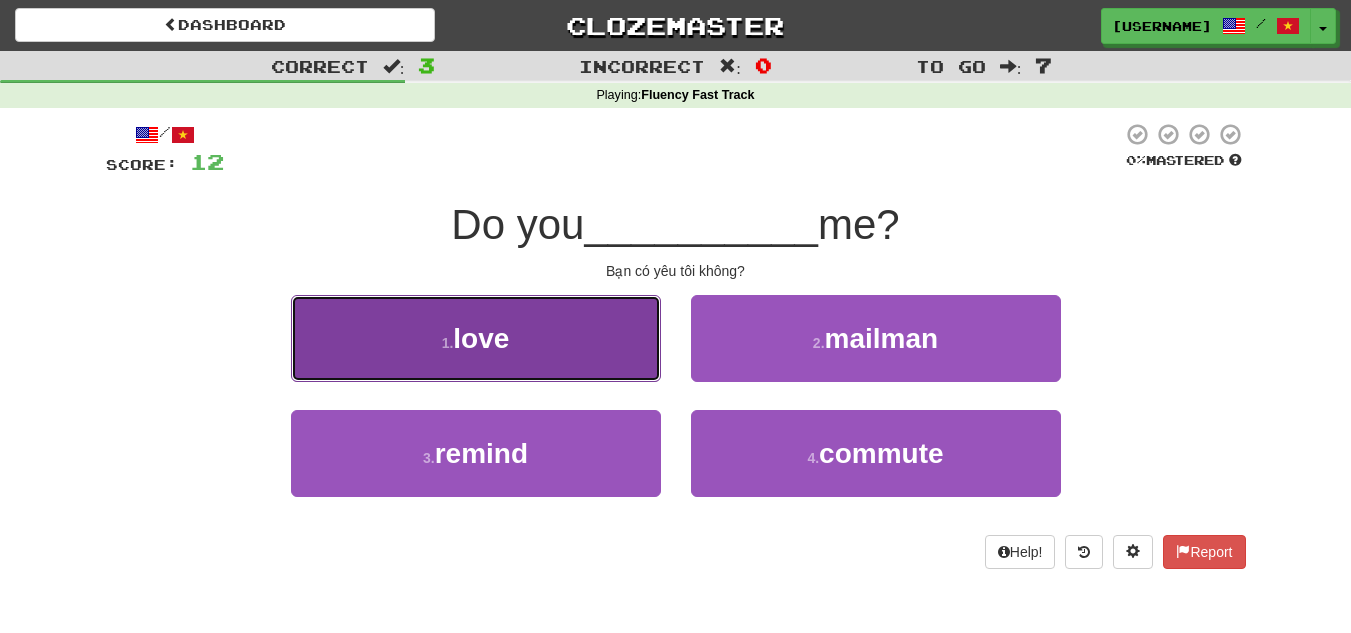 click on "1 .  love" at bounding box center [476, 338] 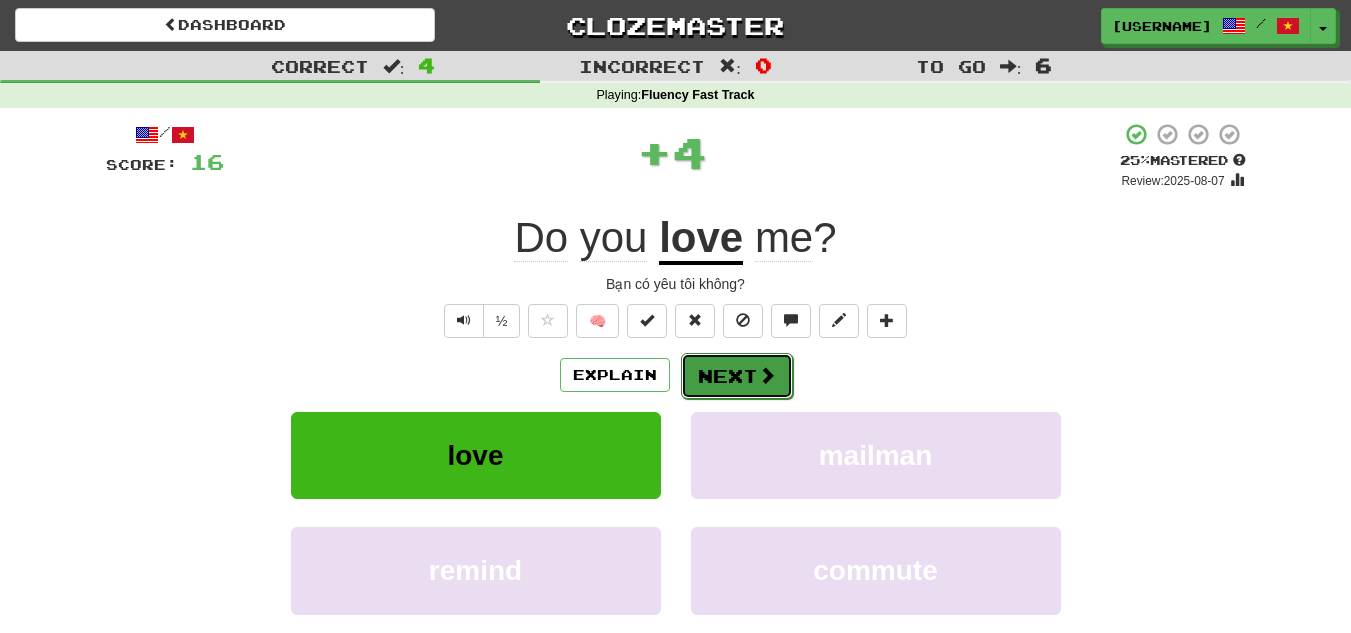 click on "Next" at bounding box center [737, 376] 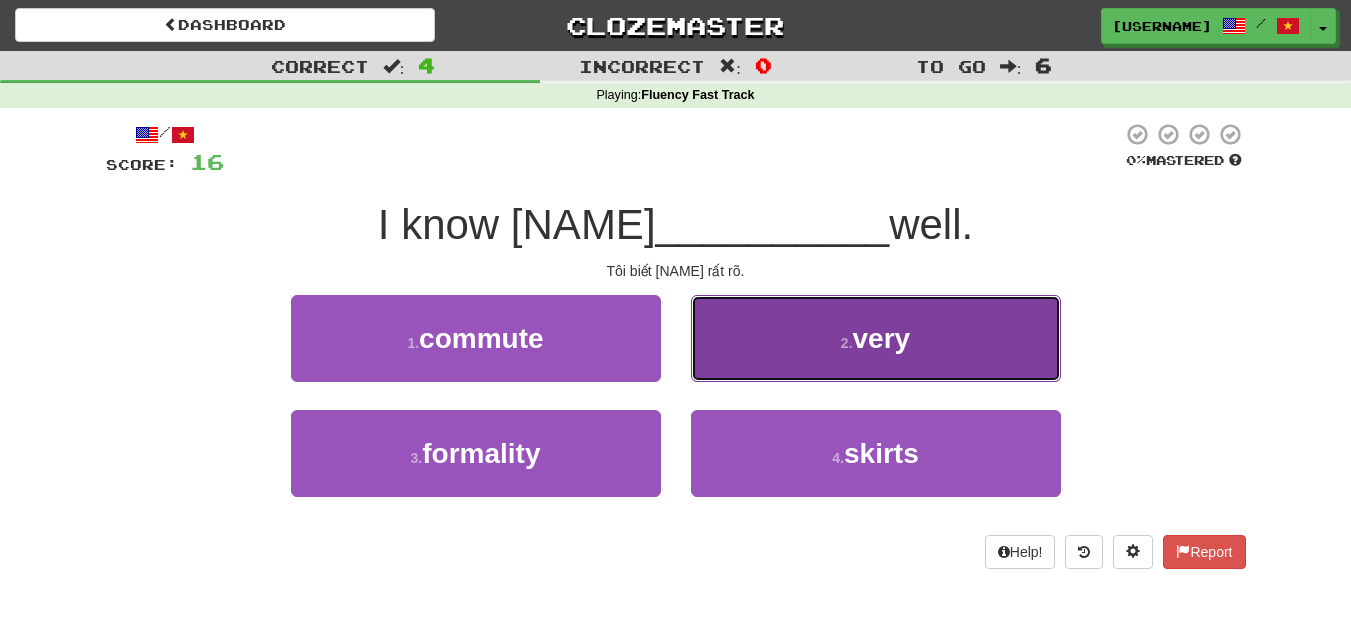 click on "2 .  very" at bounding box center [876, 338] 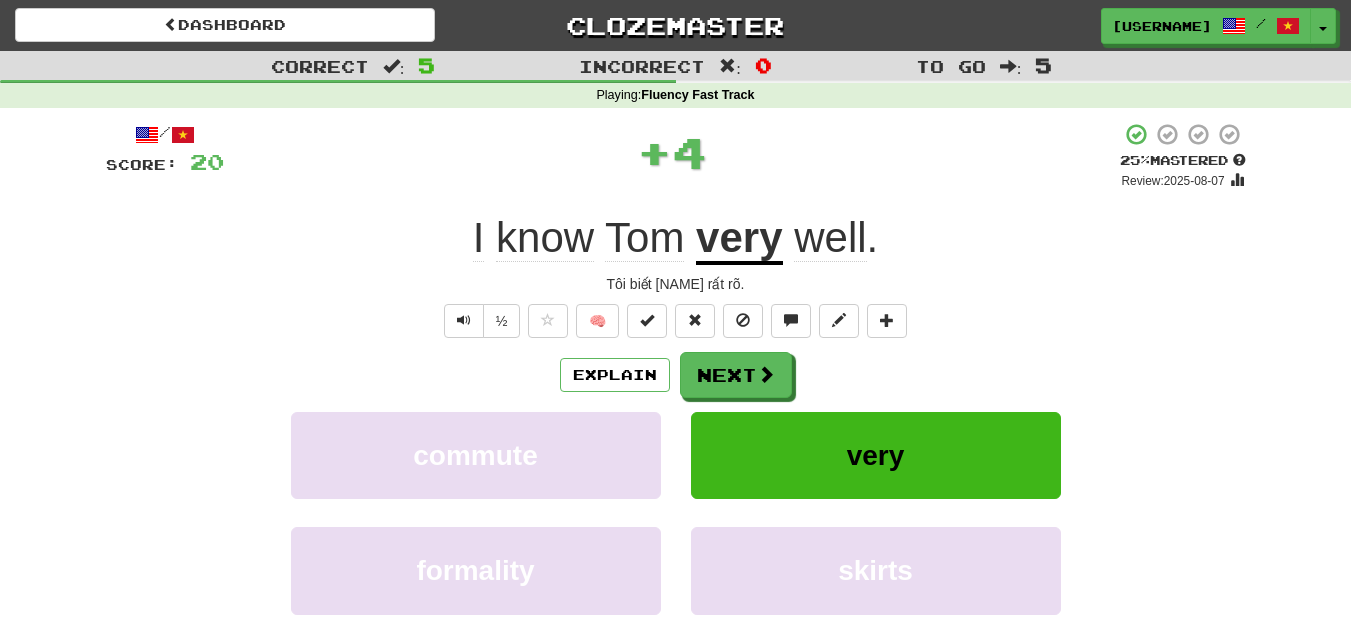 click on "/ Score: 20 + 4 25 % Mastered Review: 2025-08-07 I know [NAME] very well. Tôi biết [NAME] rất rõ. ½ 🧠 Explain Next commute very formality skirts Learn more: commute very formality skirts Help! Report Sentence Source" at bounding box center (676, 435) 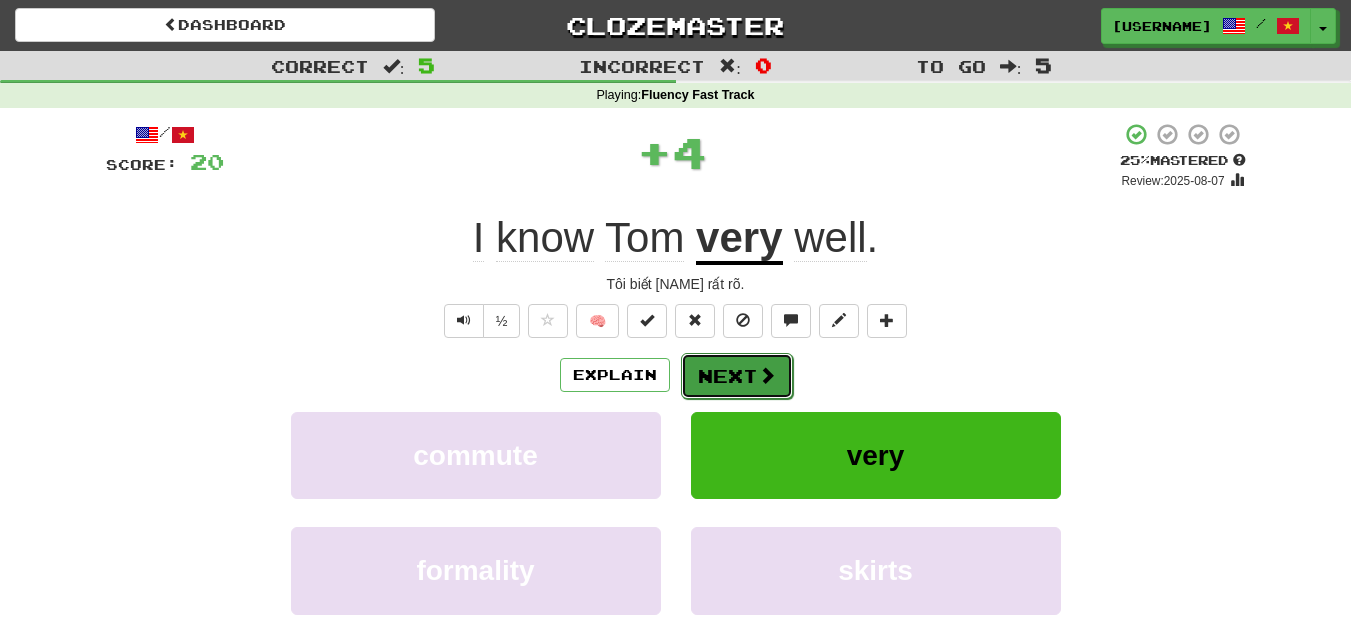 click on "Next" at bounding box center [737, 376] 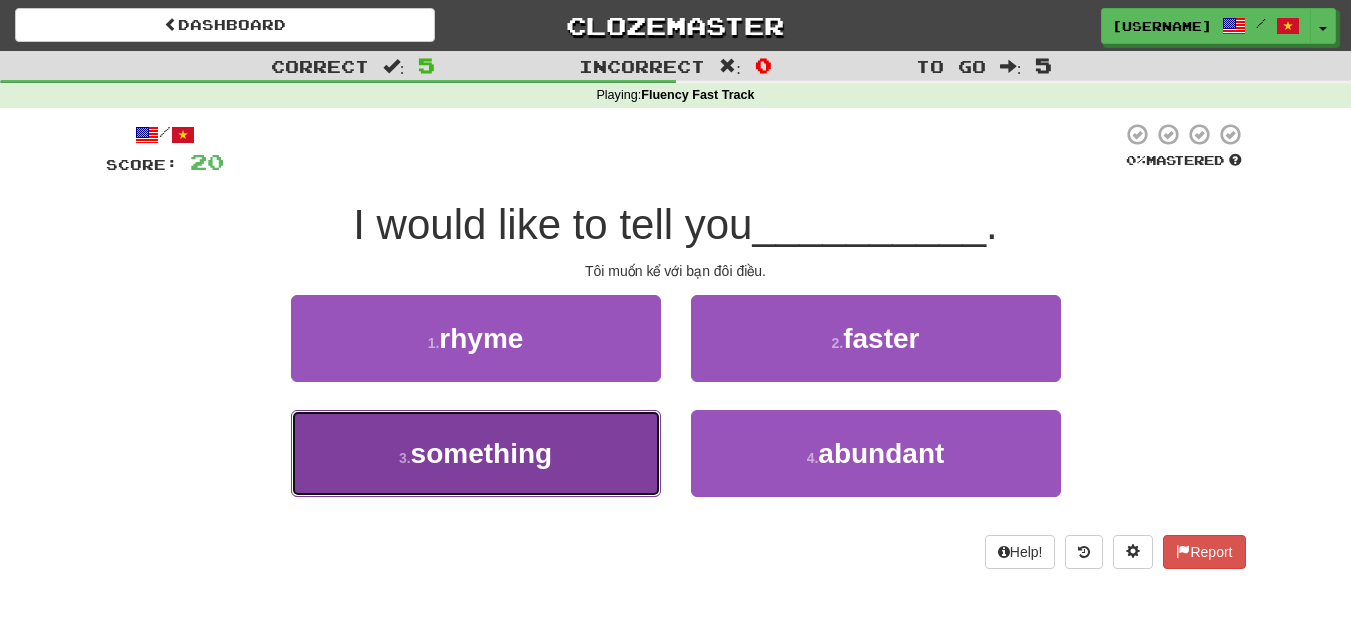 click on "something" at bounding box center (482, 453) 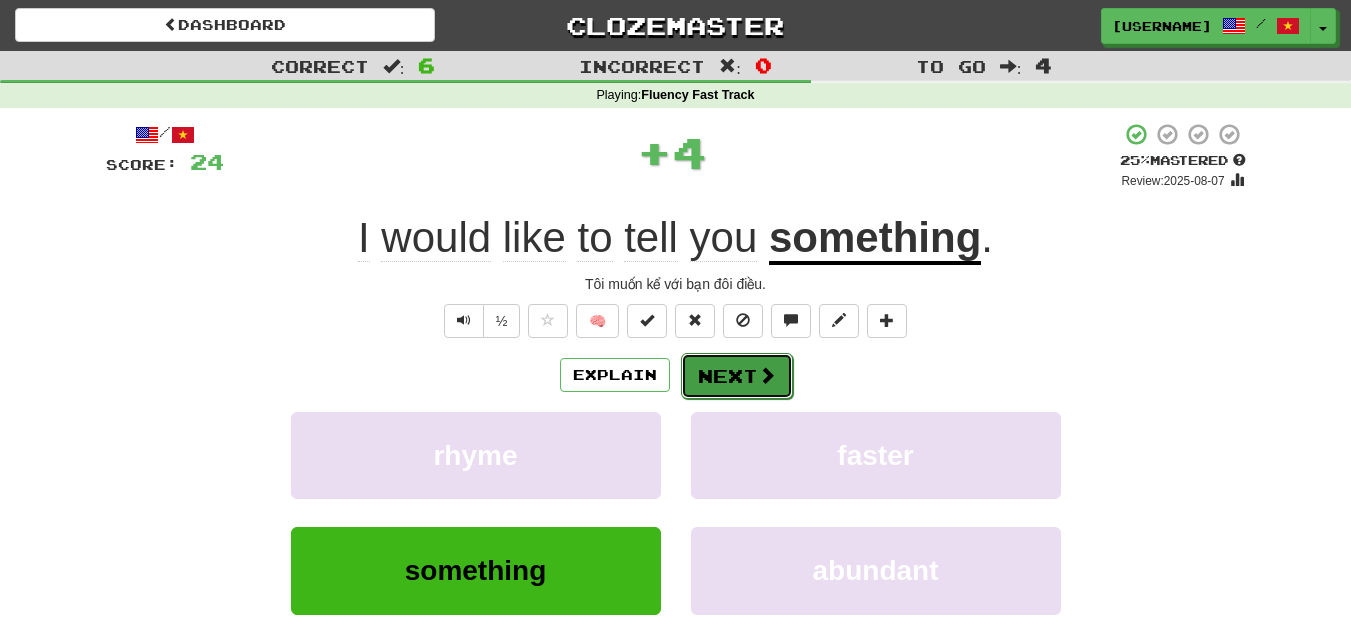 click on "Next" at bounding box center (737, 376) 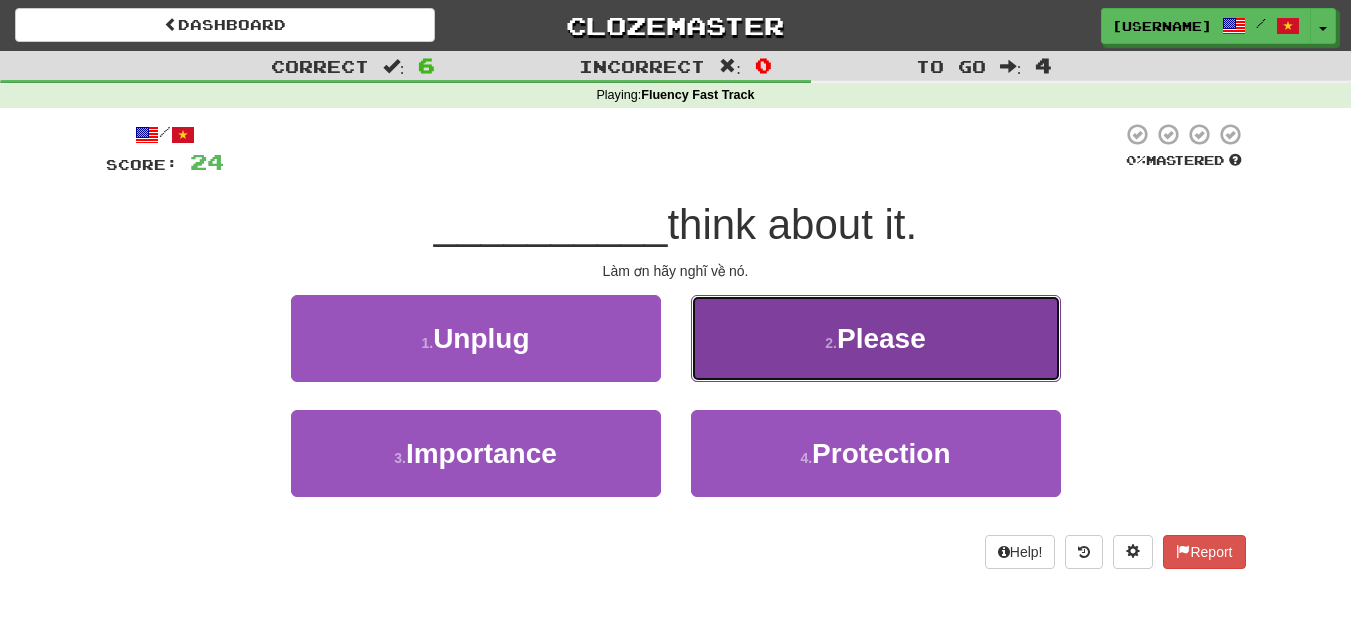 click on "2 .  Please" at bounding box center [876, 338] 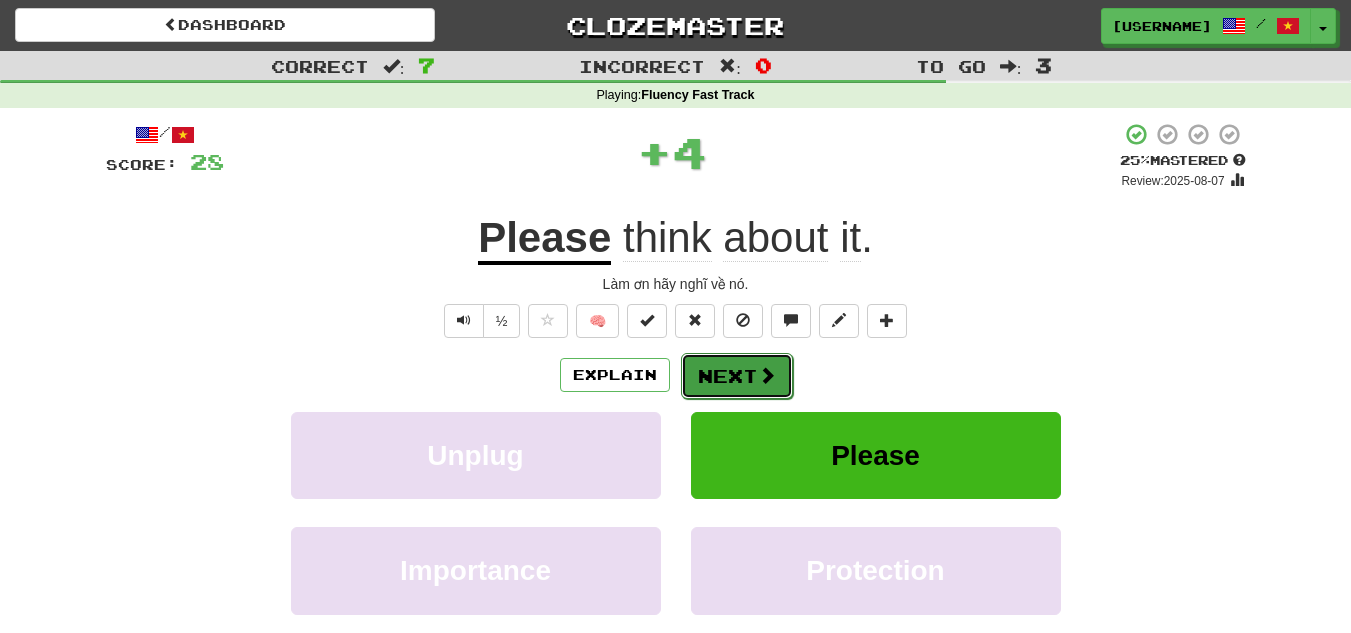 click on "Next" at bounding box center [737, 376] 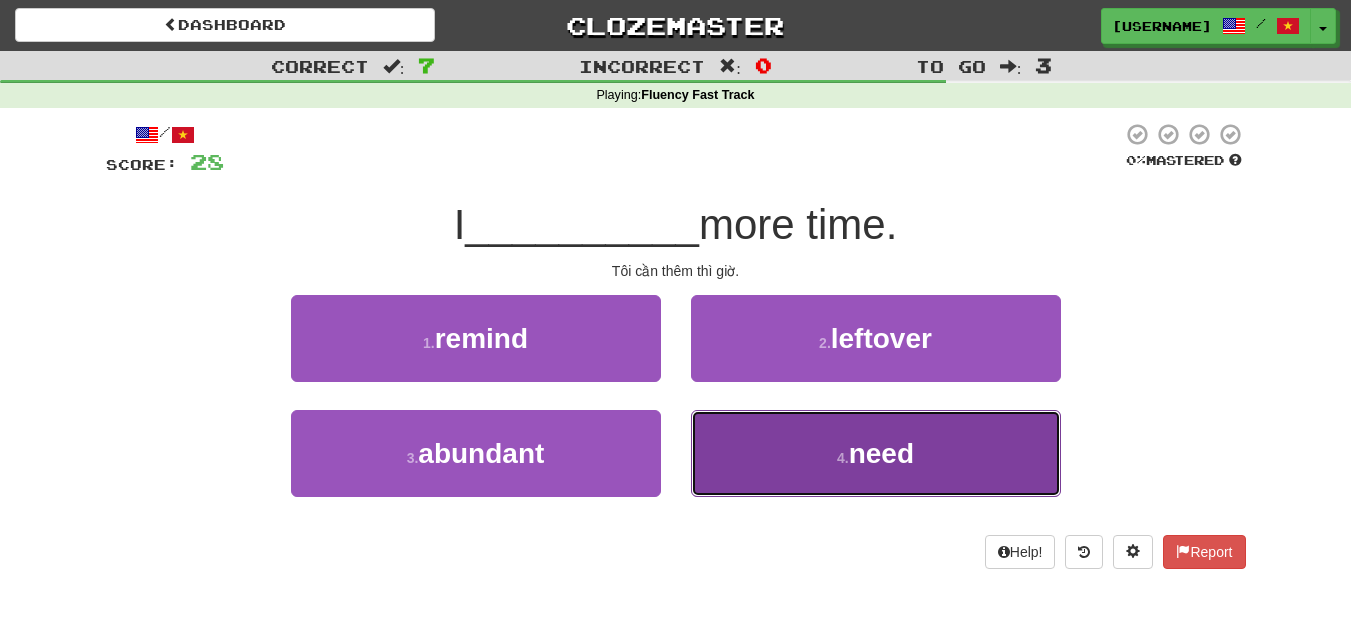click on "4 .  need" at bounding box center [876, 453] 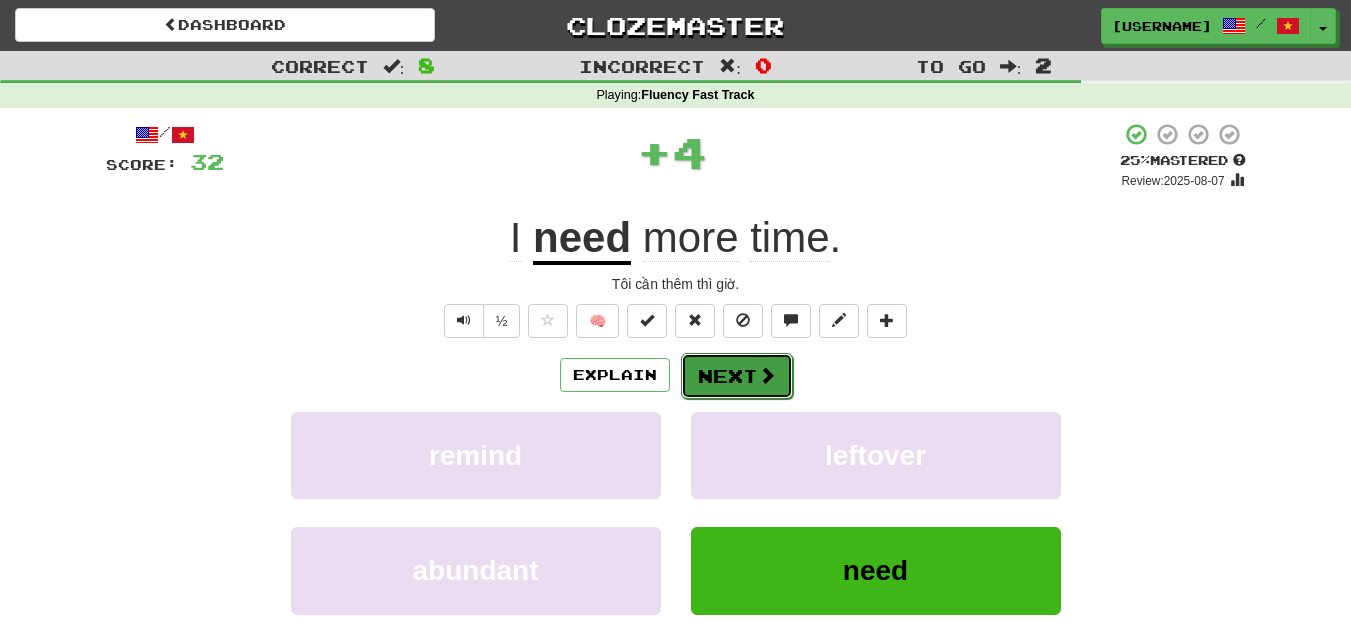 click on "Next" at bounding box center [737, 376] 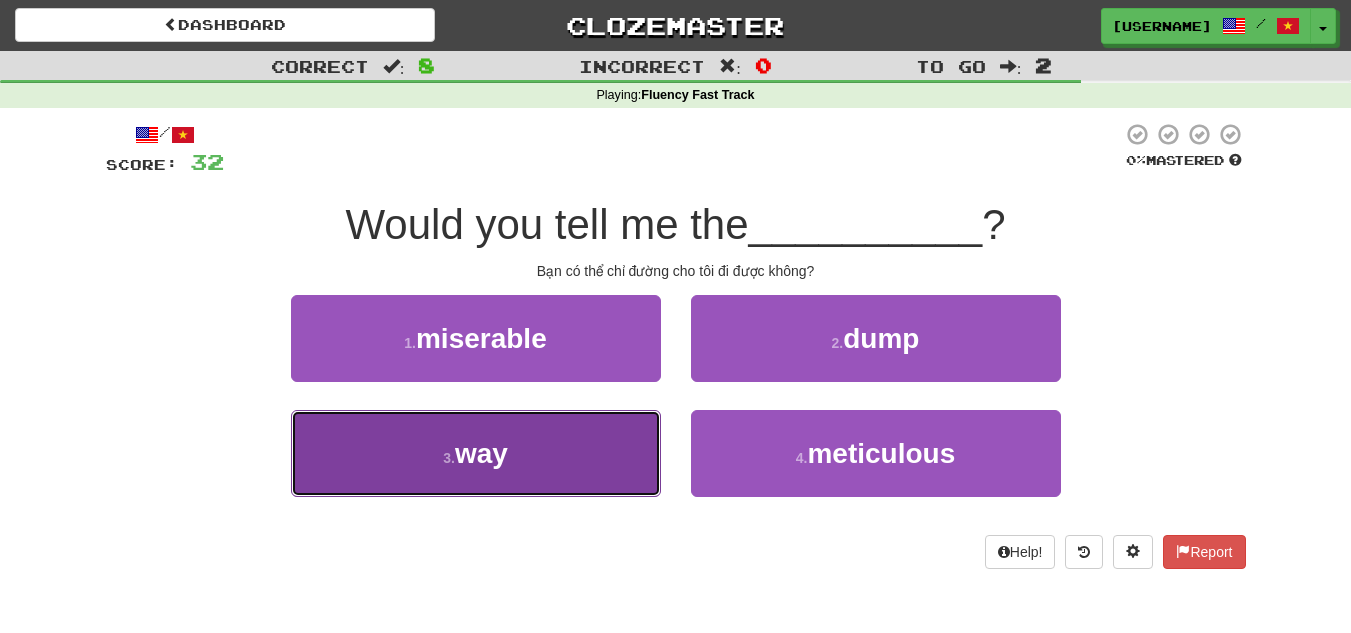 click on "3 .  way" at bounding box center [476, 453] 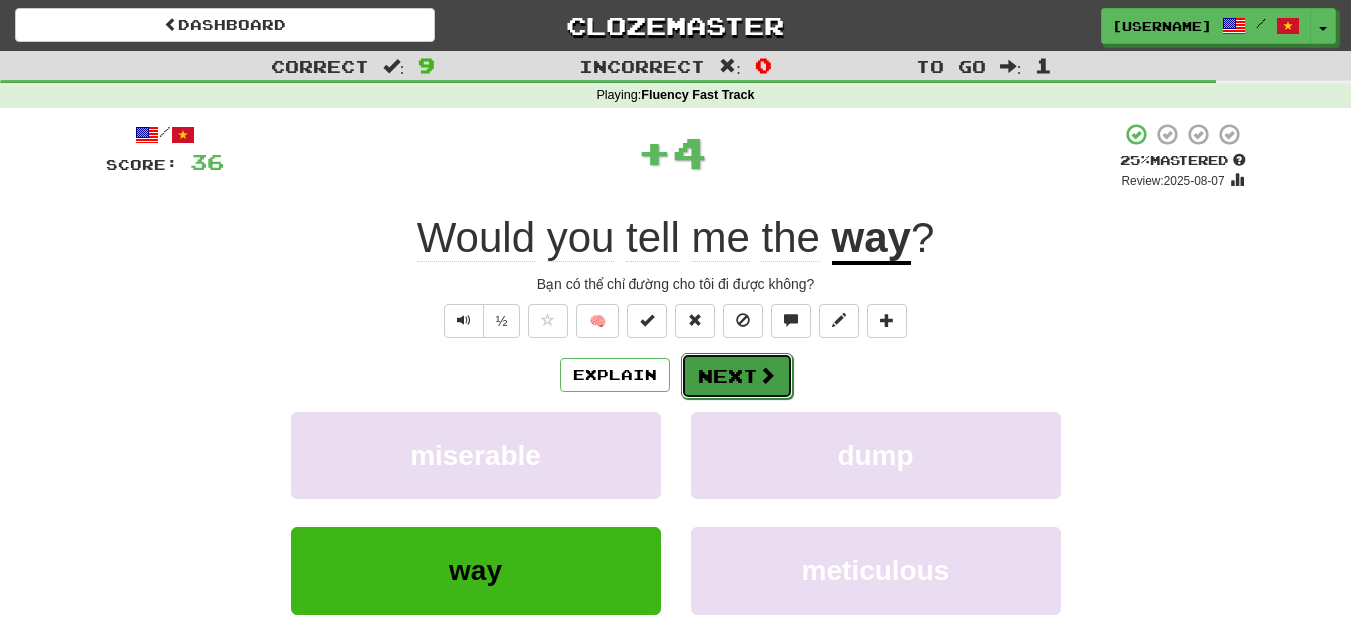 click on "Next" at bounding box center (737, 376) 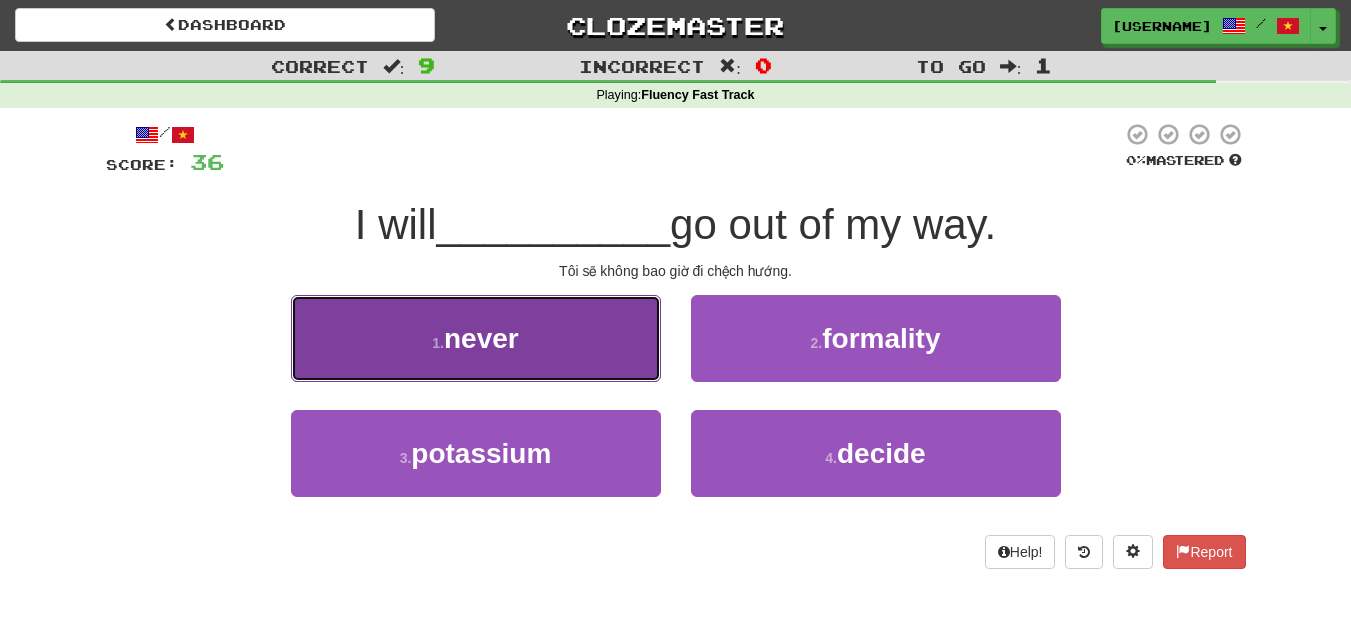 click on "1 .  never" at bounding box center (476, 338) 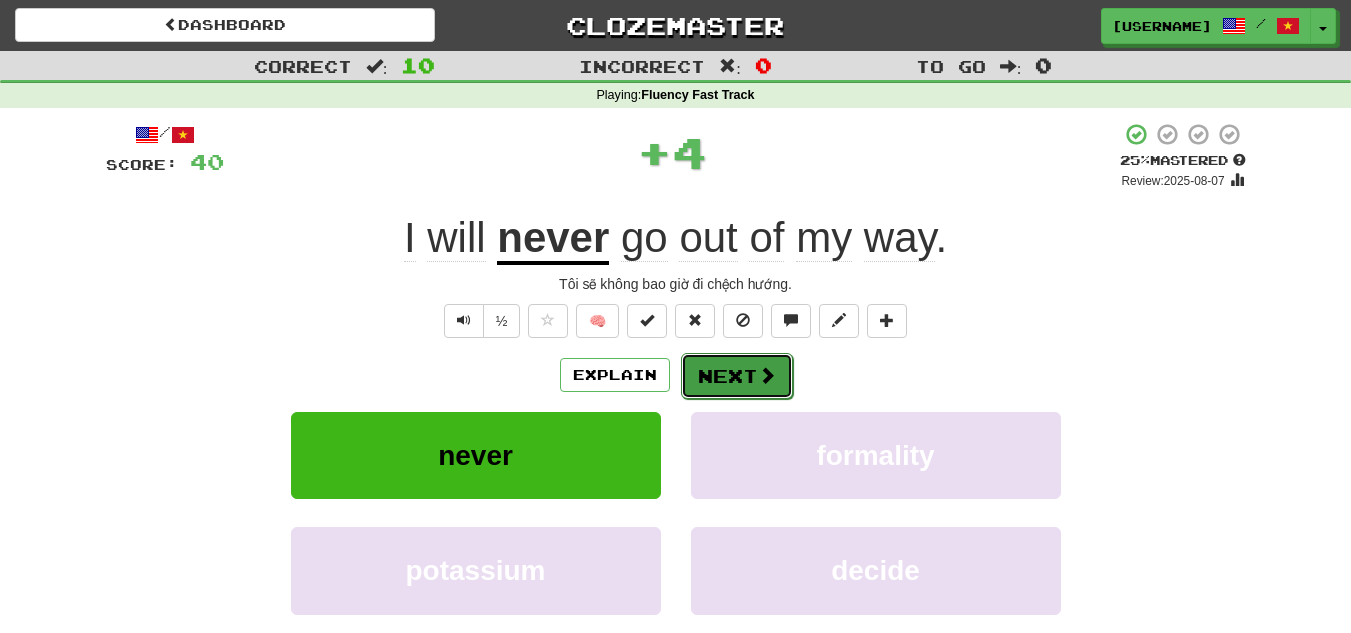 click on "Next" at bounding box center [737, 376] 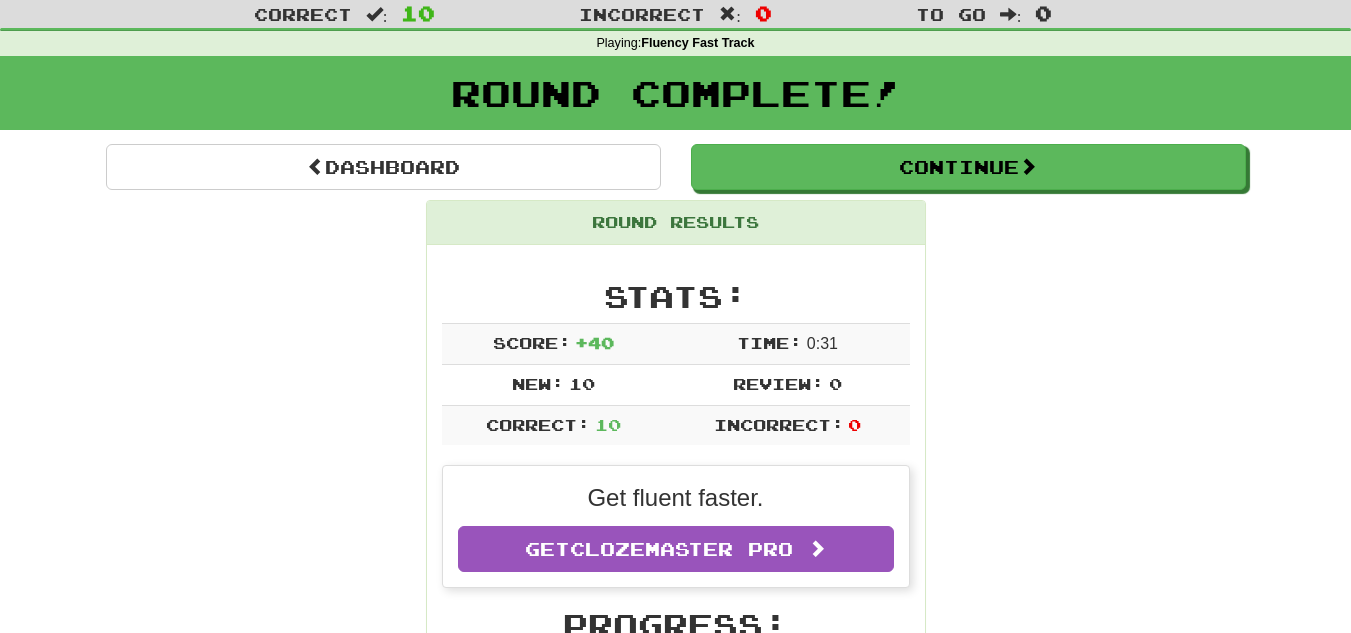 scroll, scrollTop: 100, scrollLeft: 0, axis: vertical 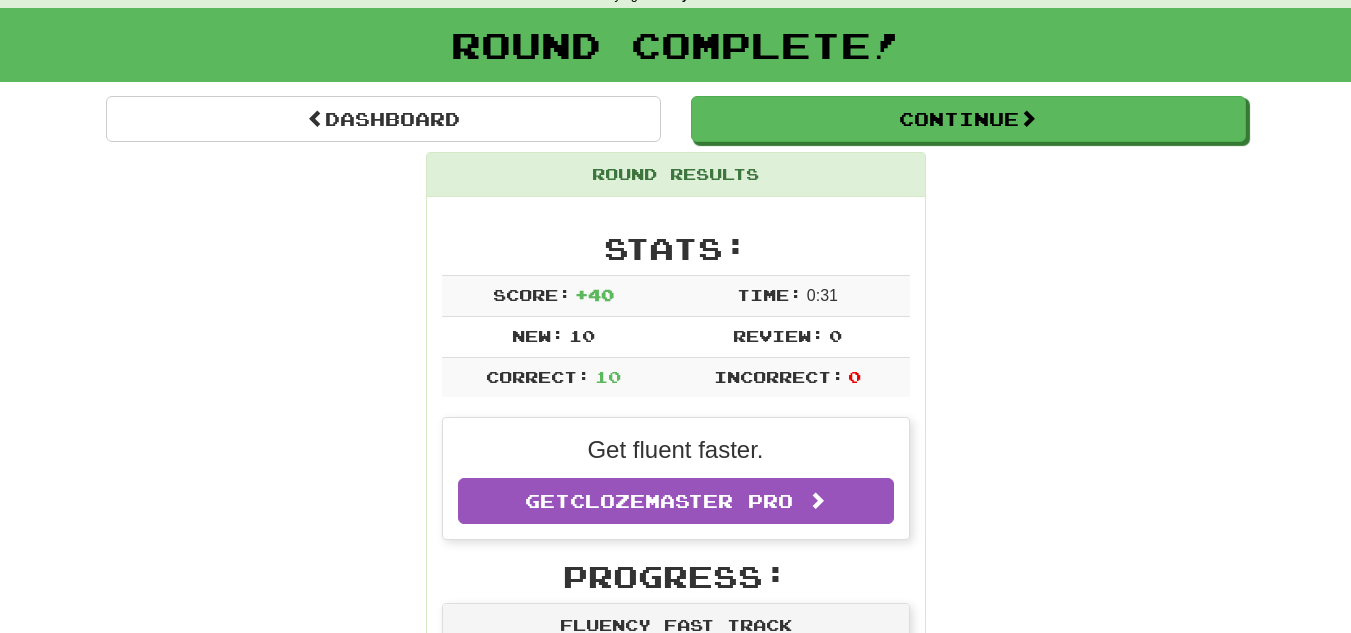 click on "Dashboard Continue Round Results Stats: Score: + 40 Time: 0 : 31 New: 10 Review: 0 Correct: 10 Incorrect: 0 Get fluent faster. Get Clozemaster Pro Progress: Fluency Fast Track Playing: 10 / 2,854 + 10 0% 0.35% Mastered: 0 / 2,854 0% Ready for Review: 0 / Level: 0 60 points to level 1 - keep going! Ranked: 7 th this week (40 points to 6 th ) Sentences: Report Will you please let me go now?Bây giờ hãy để tôi đi. Report The more I get, the more I want. Tôi càng nhận tôi càng muốn. Report I know you can make it. Tôi biết bạn có thể làm cho nó. Report Do you love me? Bạn có yêu tôi không? Report I know [NAME] very well. Tôi biết [NAME] rất rõ. Report I would like to tell you something. Tôi muốn kể với bạn đôi điều. Report Please think about it. Làm ơn hãy nghĩ về nó. Report I need more time. Tôi cần thêm thì giờ. Report Would you tell me the way? Report I will never go out of my way." at bounding box center [676, 1080] 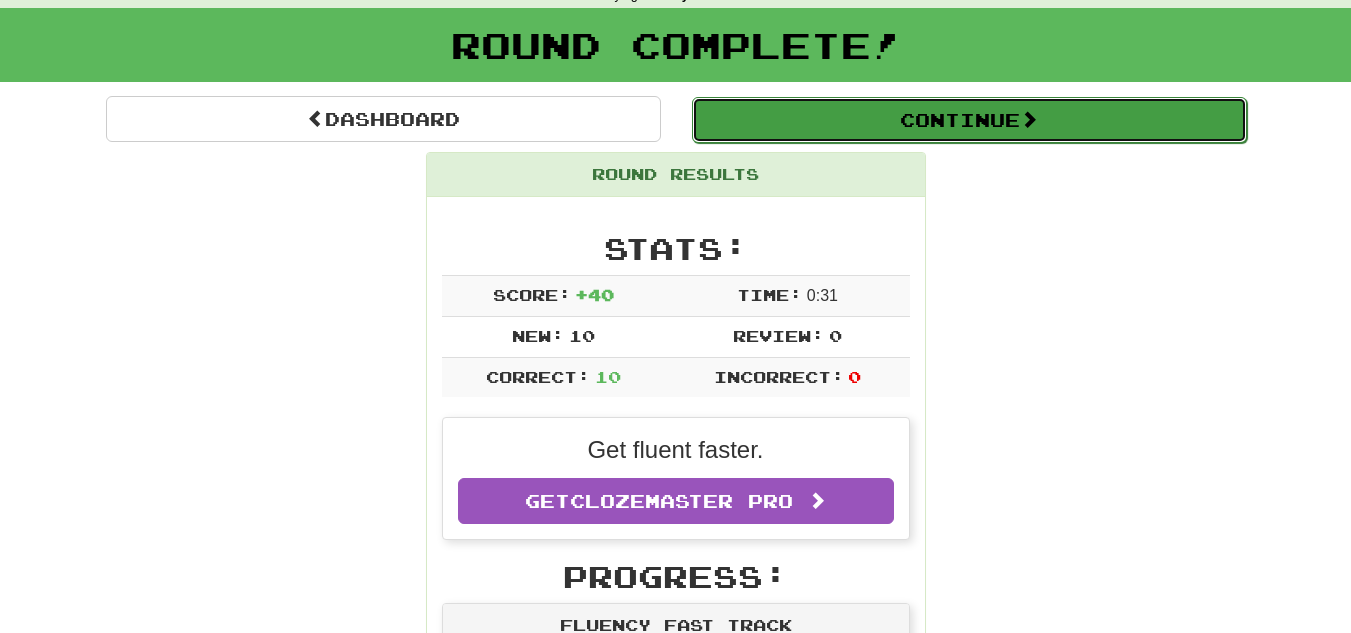 click on "Continue" at bounding box center (969, 120) 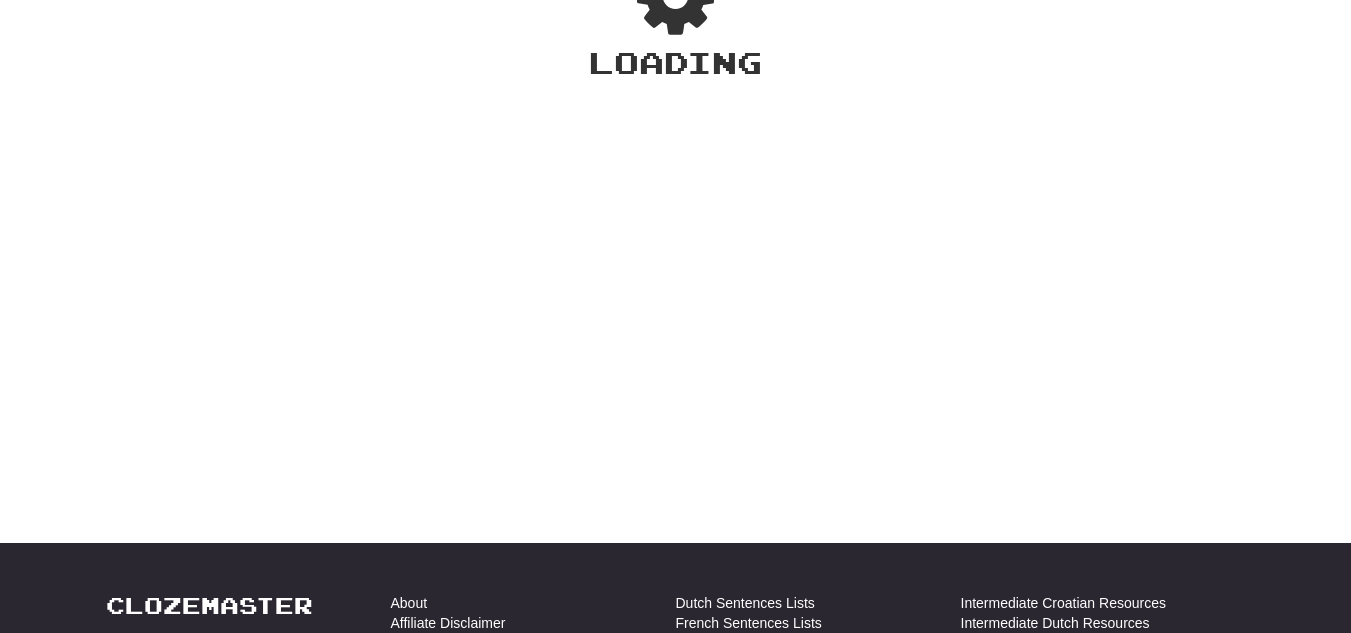 scroll, scrollTop: 100, scrollLeft: 0, axis: vertical 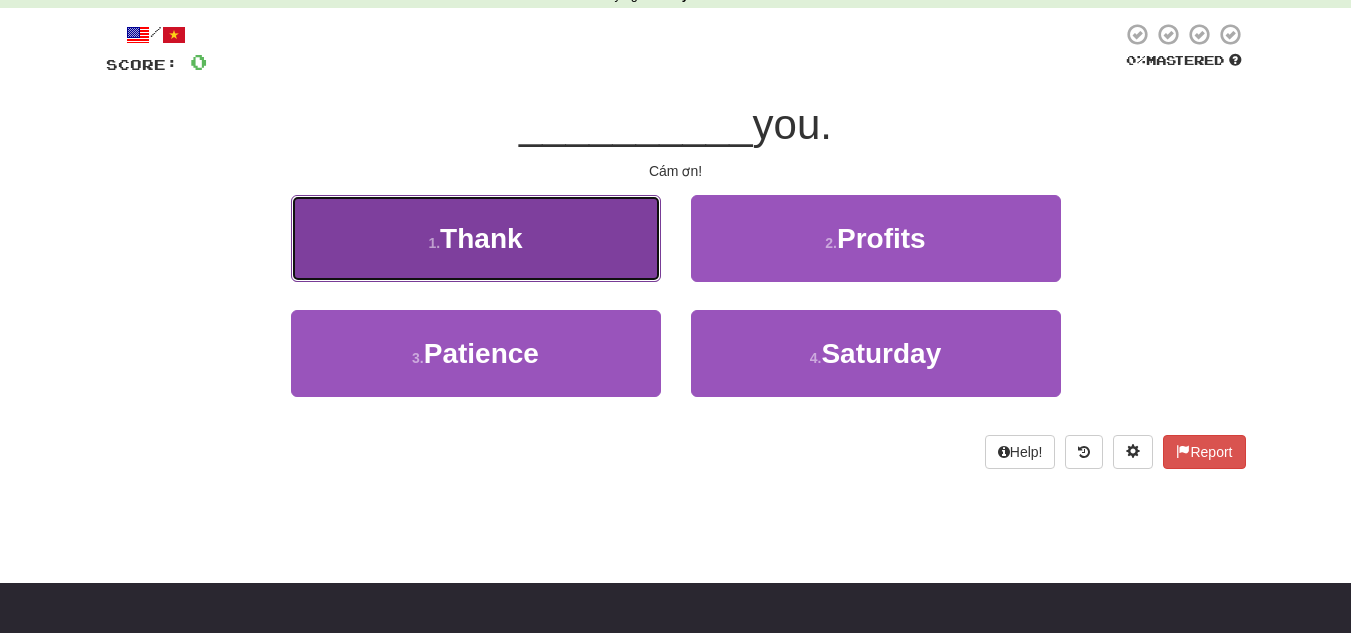 click on "1 .  Thank" at bounding box center (476, 238) 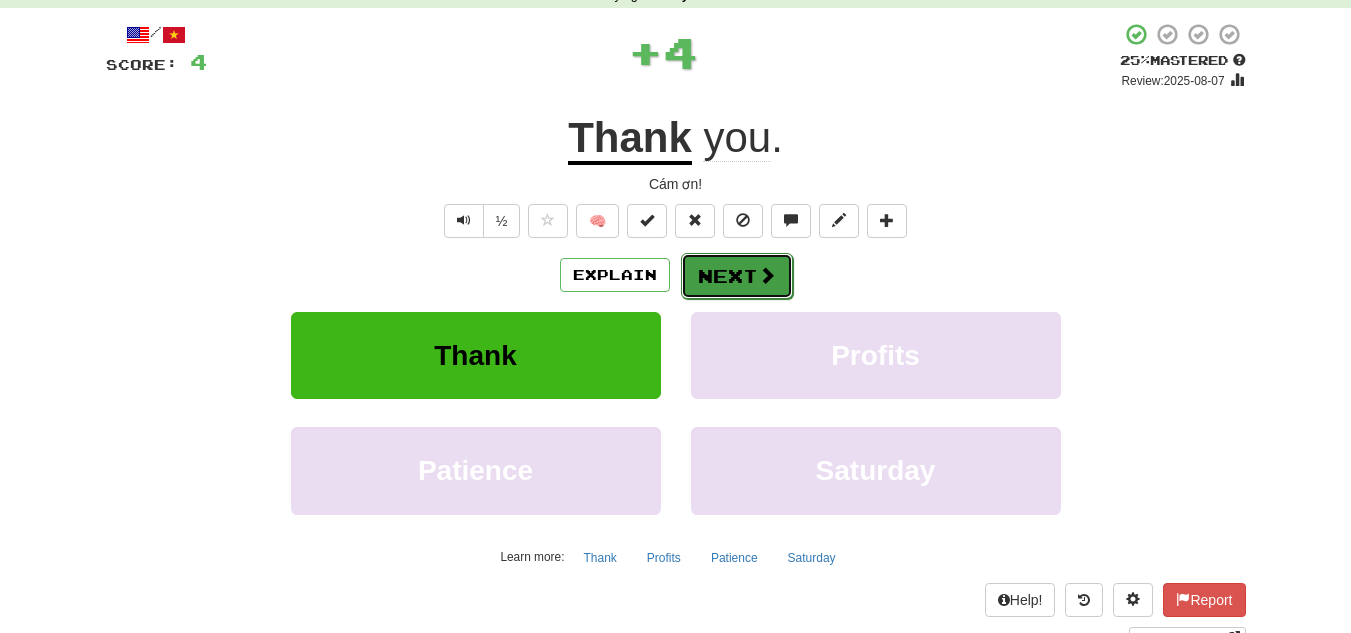 click on "Next" at bounding box center (737, 276) 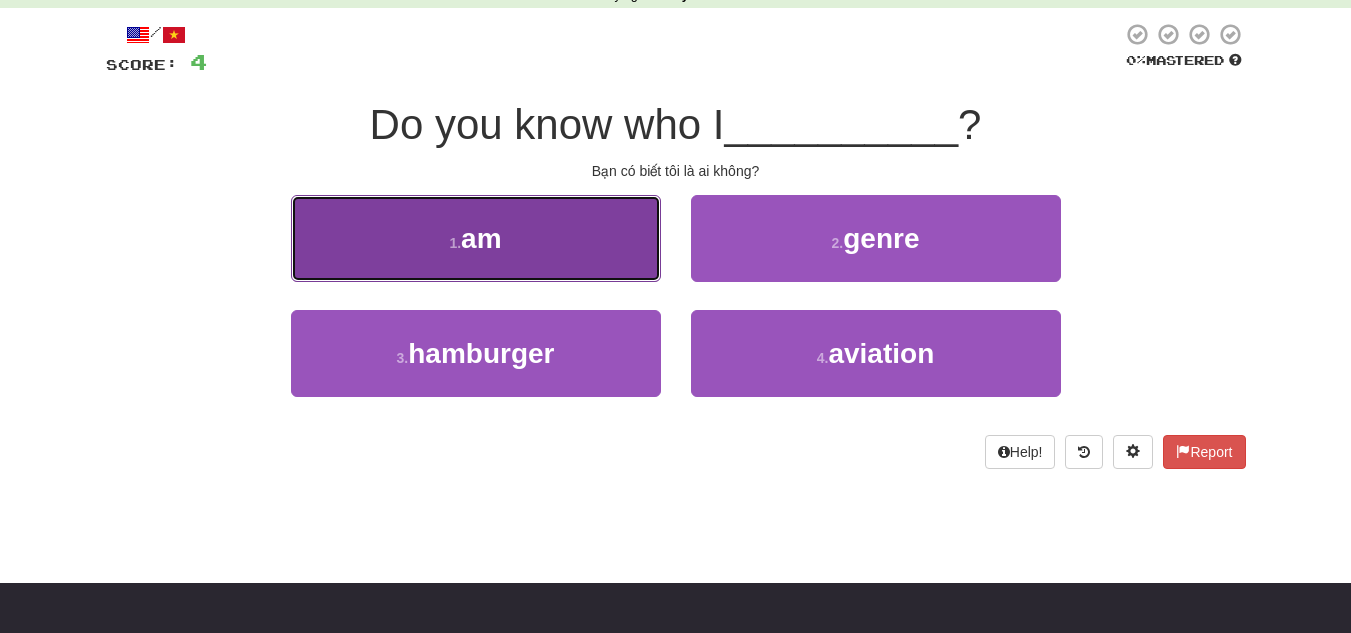click on "1 .  am" at bounding box center [476, 238] 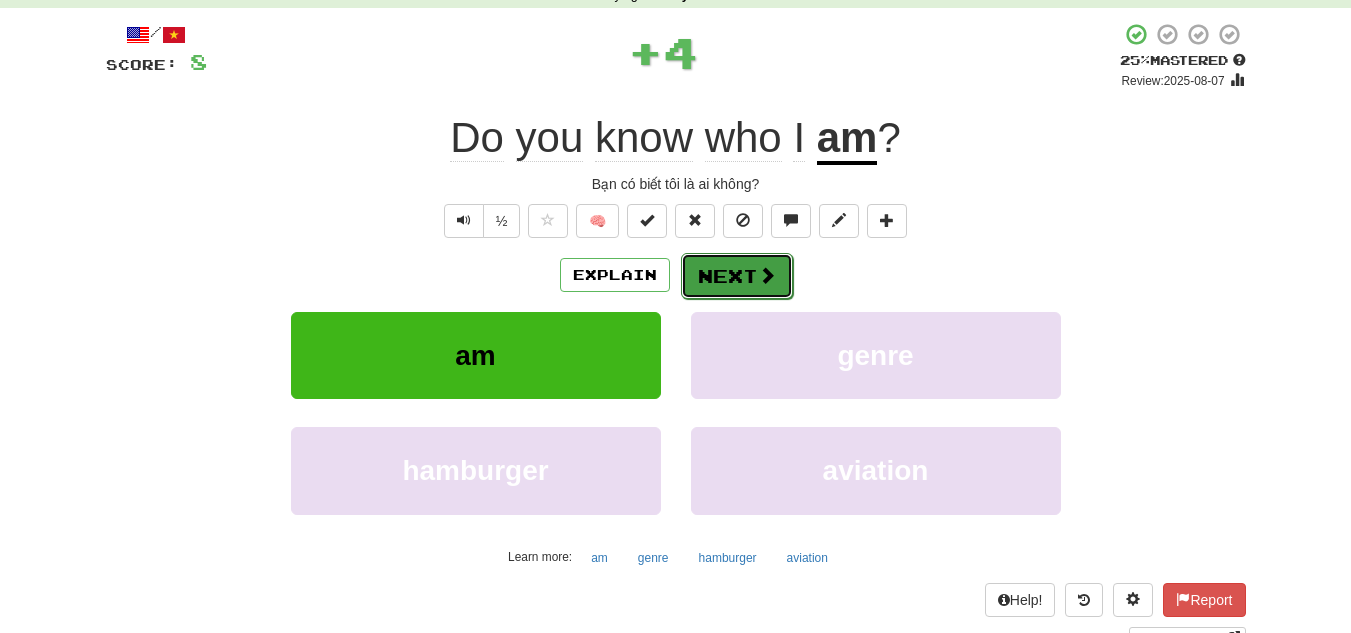 click at bounding box center [767, 275] 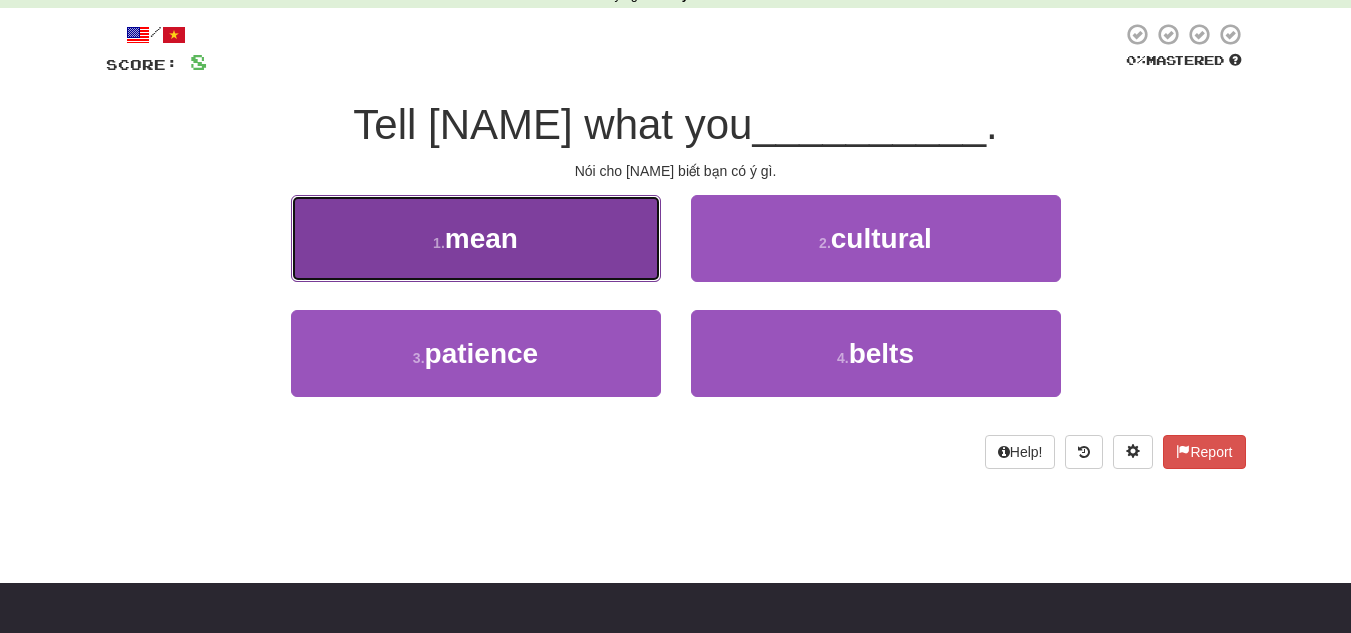 click on "1 .  mean" at bounding box center (476, 238) 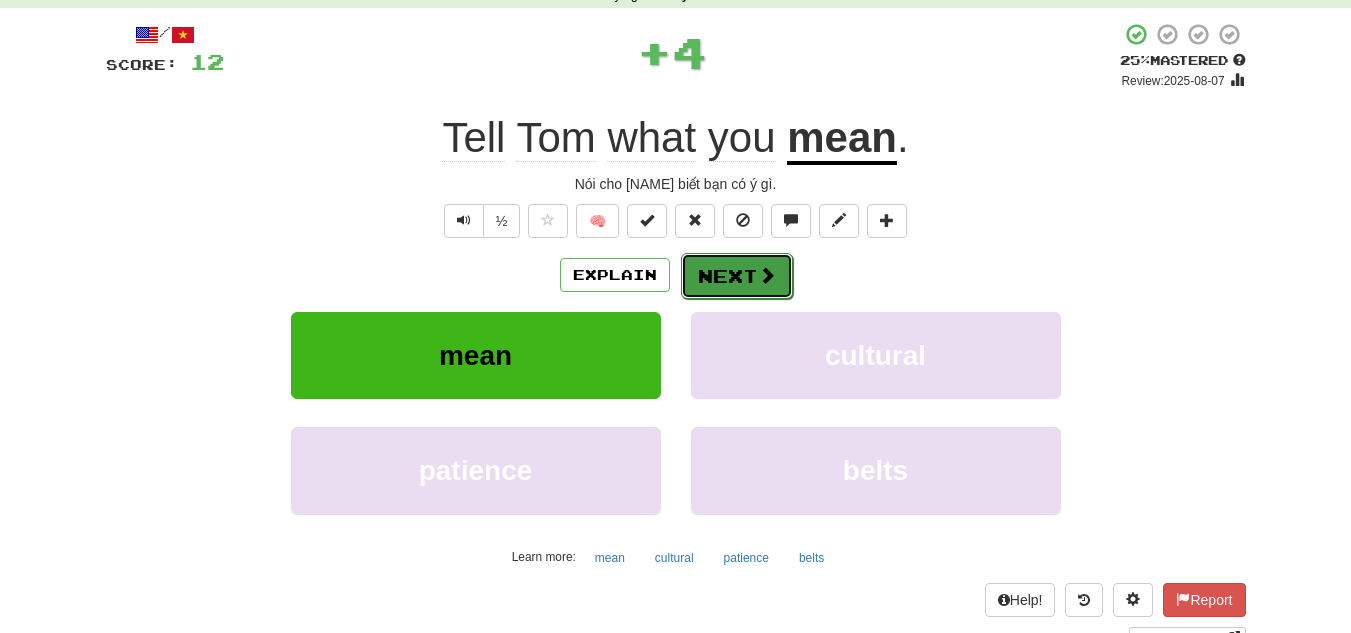click on "Next" at bounding box center (737, 276) 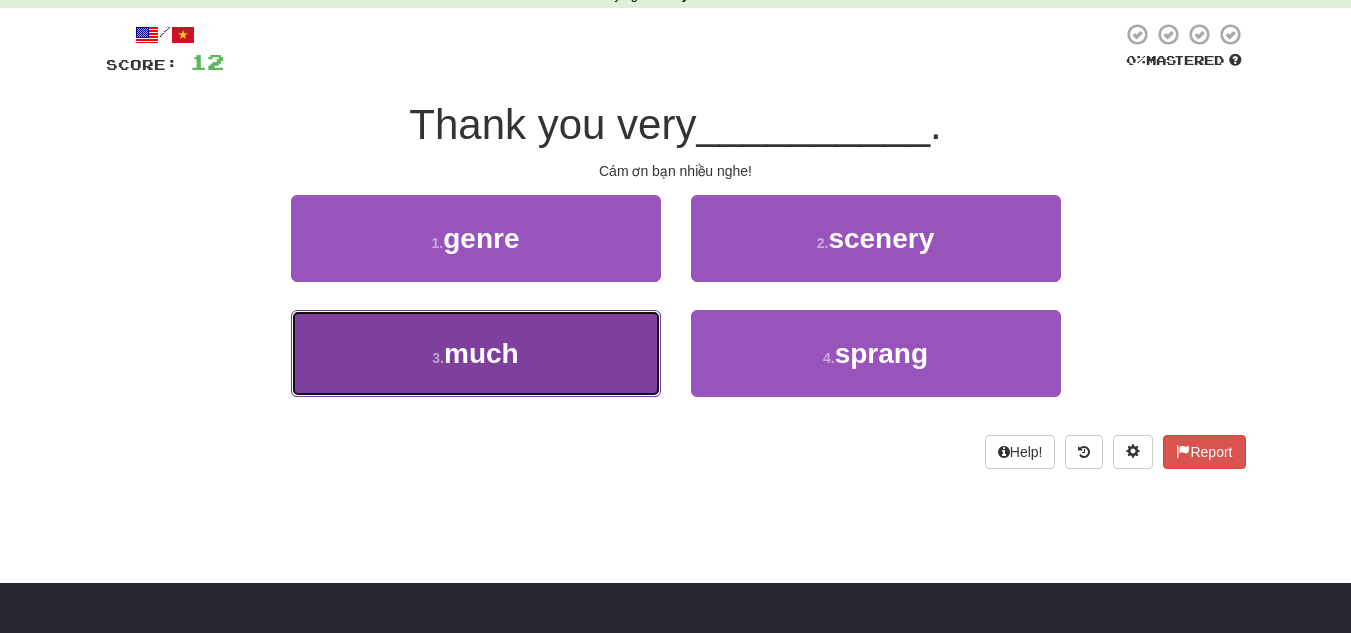 click on "3 .  much" at bounding box center (476, 353) 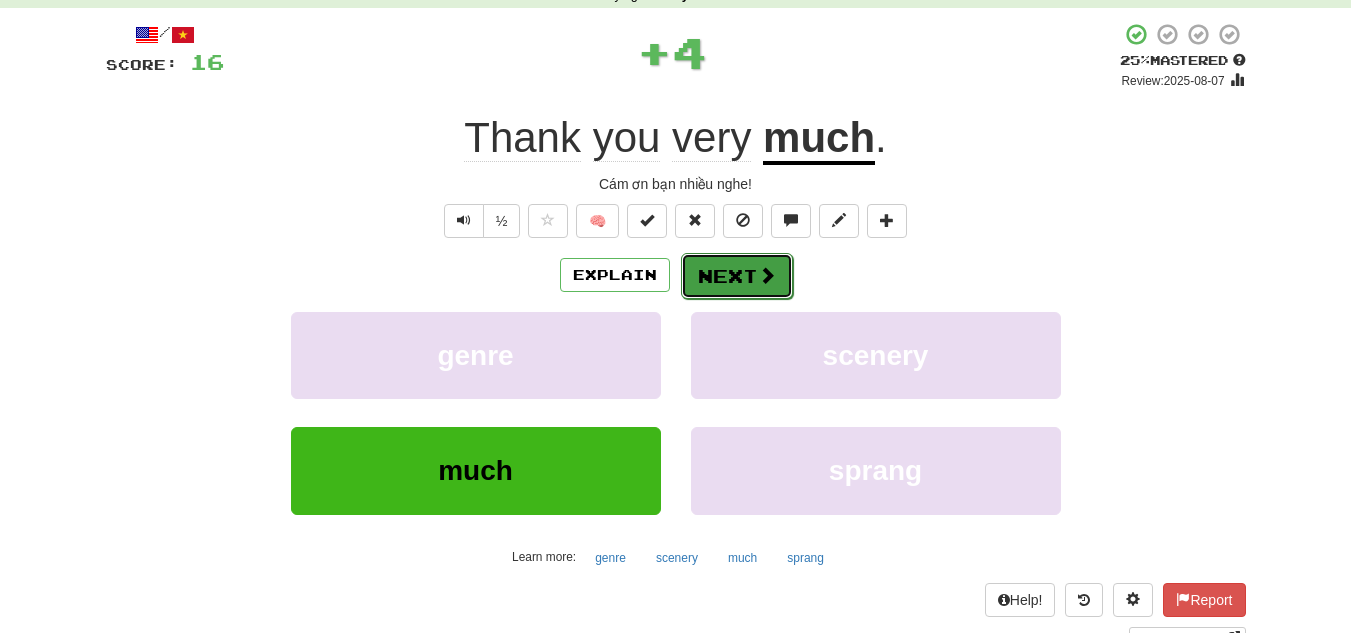 click on "Next" at bounding box center [737, 276] 